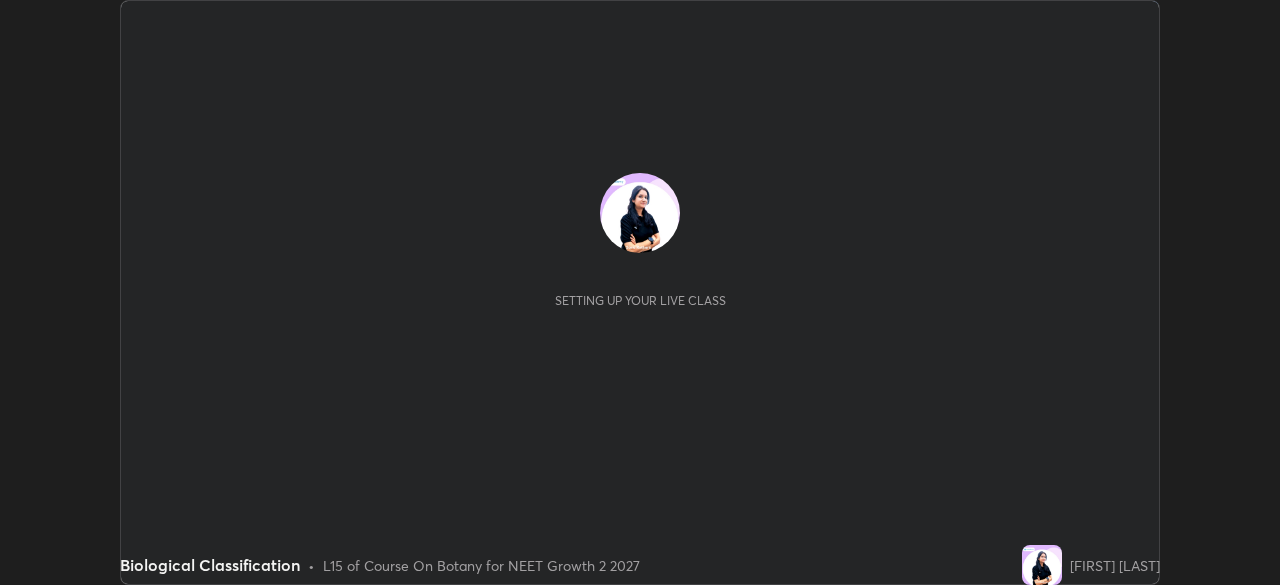 scroll, scrollTop: 0, scrollLeft: 0, axis: both 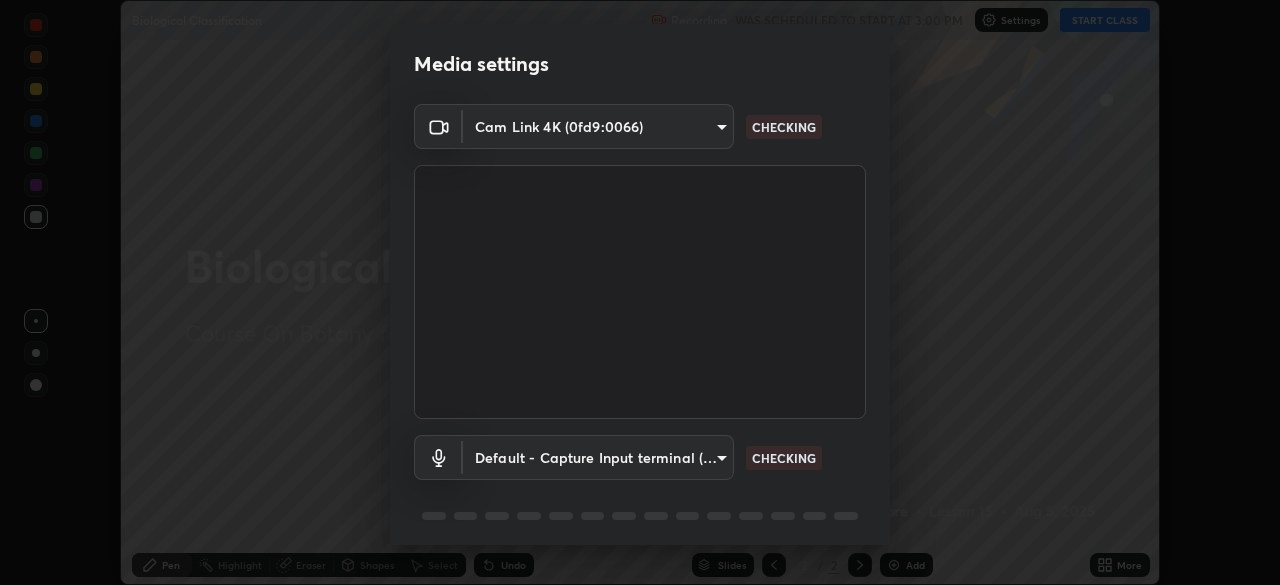 type on "1f9a14f4e709457ebf112205797e18a3e67481265364eba5019e6b99b7ce7553" 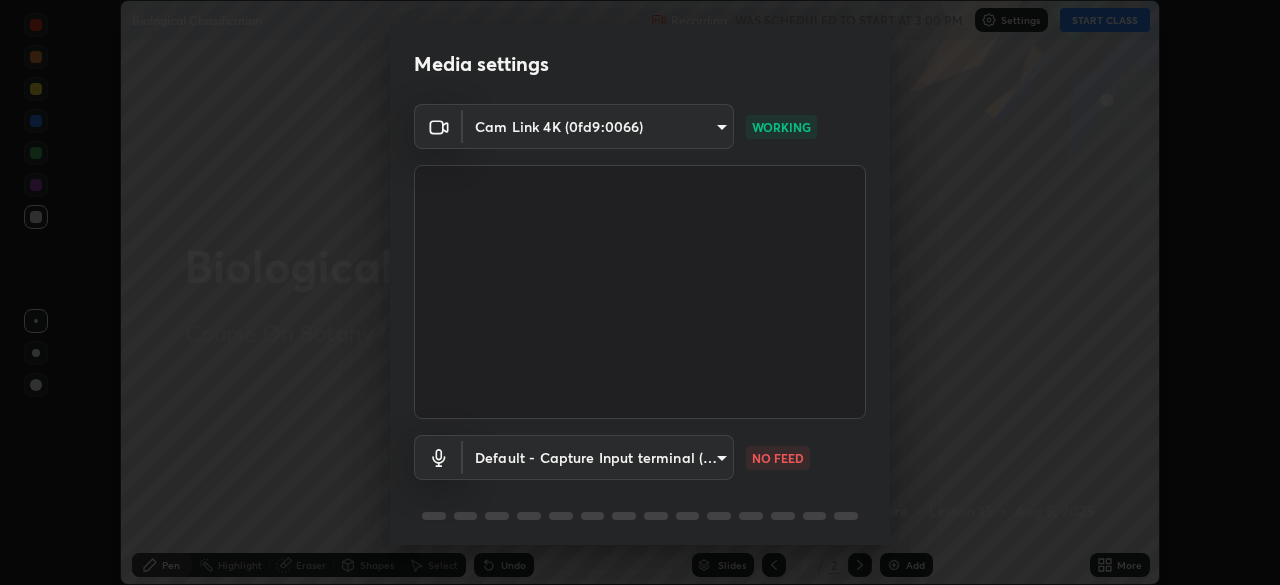scroll, scrollTop: 71, scrollLeft: 0, axis: vertical 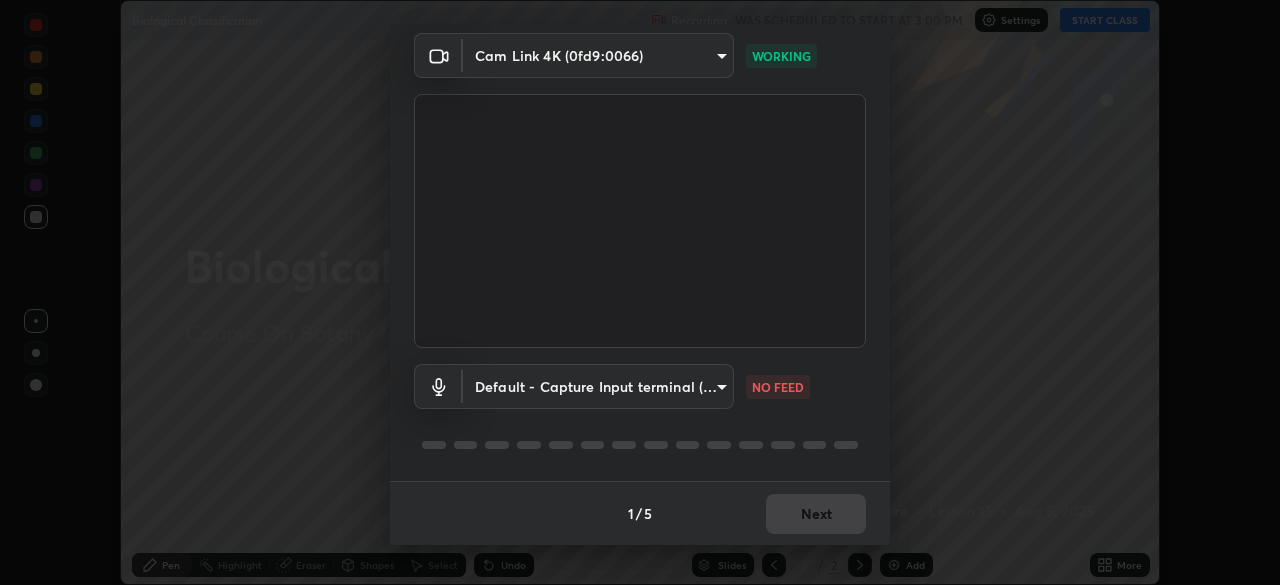 click on "Erase all Biological Classification Recording WAS SCHEDULED TO START AT  [TIME] Settings START CLASS Setting up your live class Biological Classification • L15 of Course On Botany for NEET Growth 2 2027 [FIRST] [LAST] Pen Highlight Eraser Shapes Select Undo Slides 2 / 2 Add More No doubts shared Encourage your learners to ask a doubt for better clarity Report an issue Reason for reporting Buffering Chat not working Audio - Video sync issue Educator video quality low ​ Attach an image Report Media settings Cam Link 4K (0fd9:0066) 1f9a14f4e709457ebf112205797e18a3e67481265364eba5019e6b99b7ce7553 WORKING Default - Capture Input terminal (Digital Array MIC) default NO FEED 1 / 5 Next" at bounding box center [640, 292] 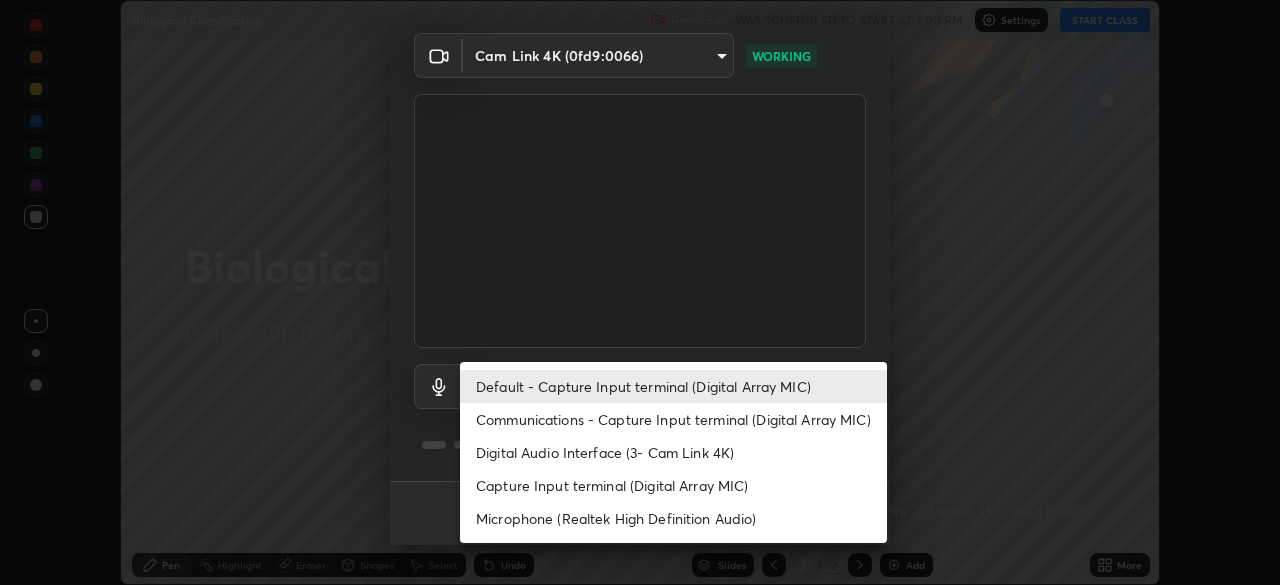 click on "Digital Audio Interface (3- Cam Link 4K)" at bounding box center (673, 452) 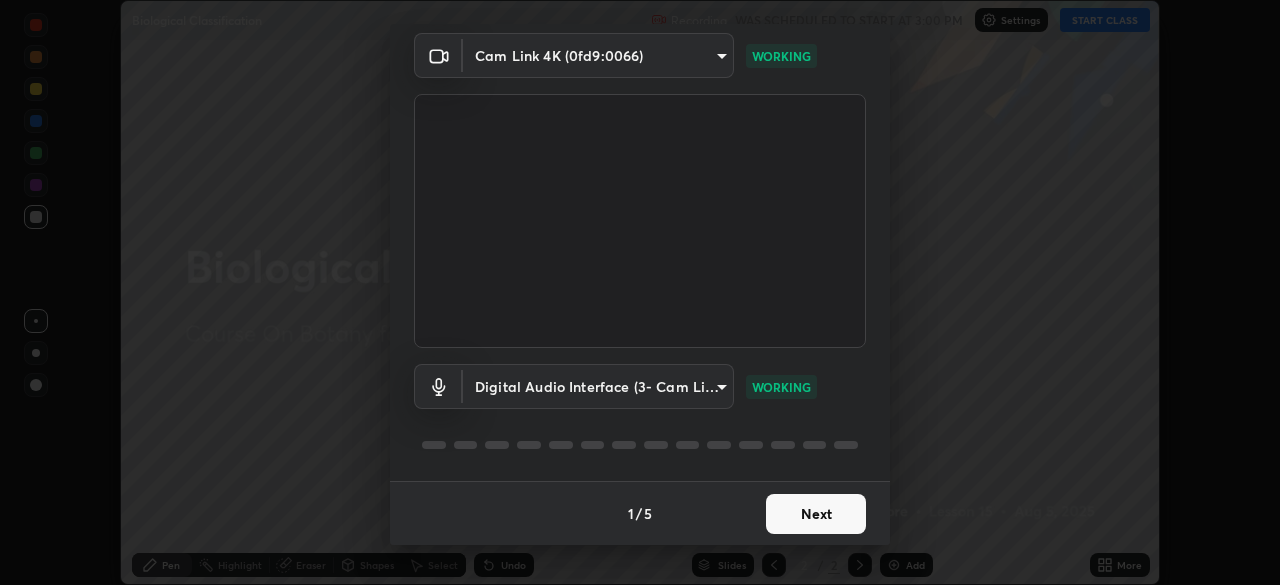 click on "Next" at bounding box center (816, 514) 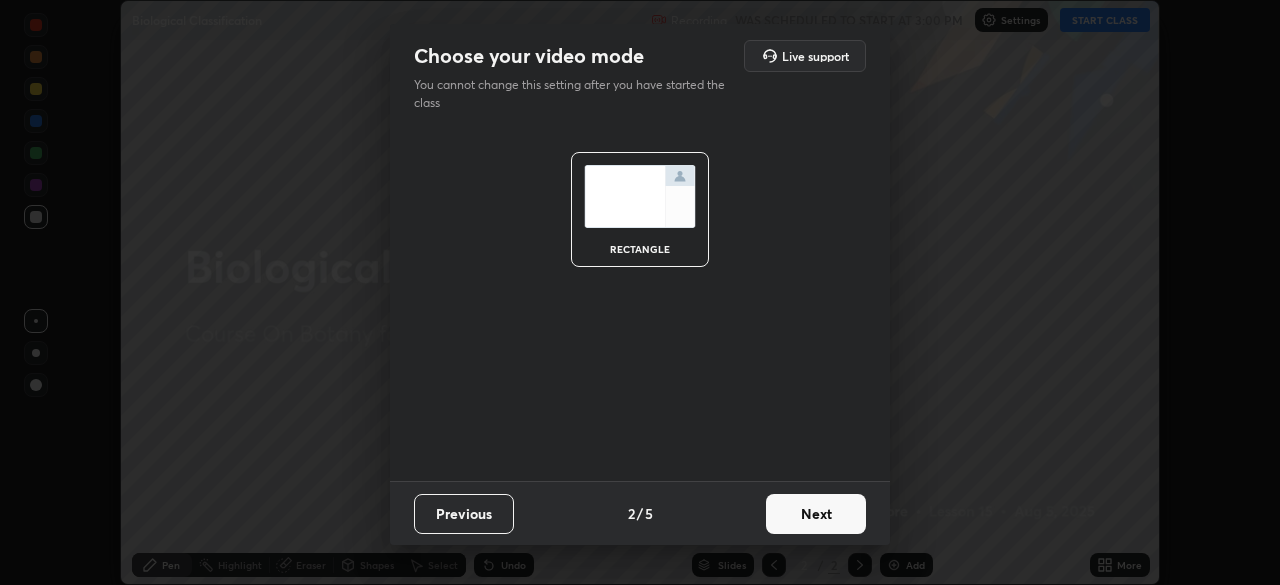 scroll, scrollTop: 0, scrollLeft: 0, axis: both 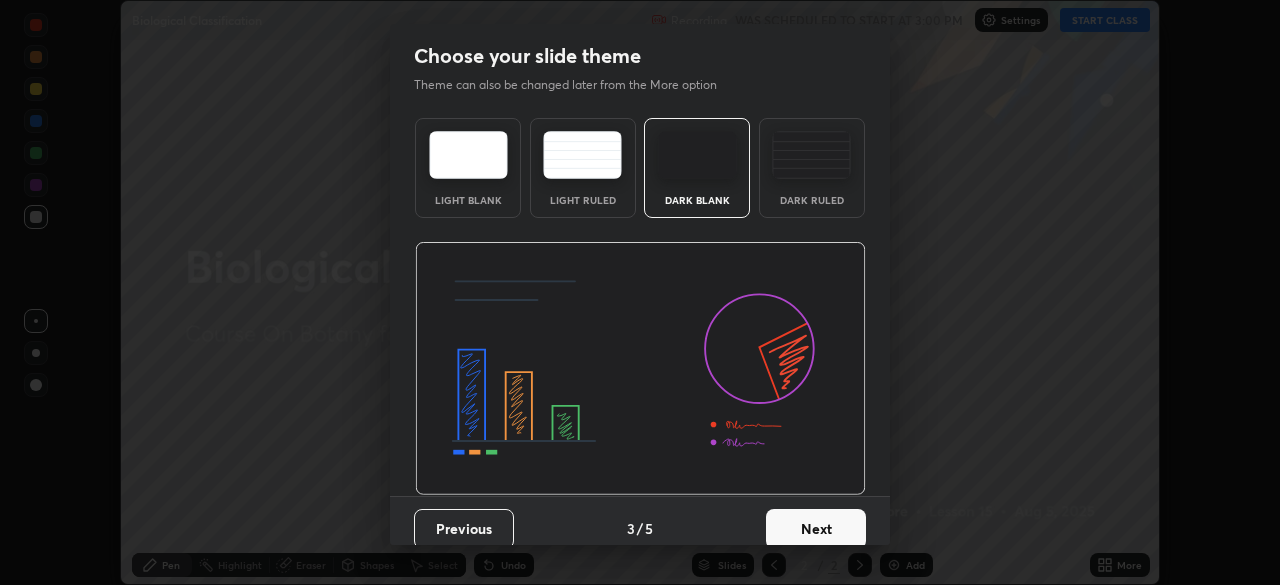 click on "Next" at bounding box center [816, 529] 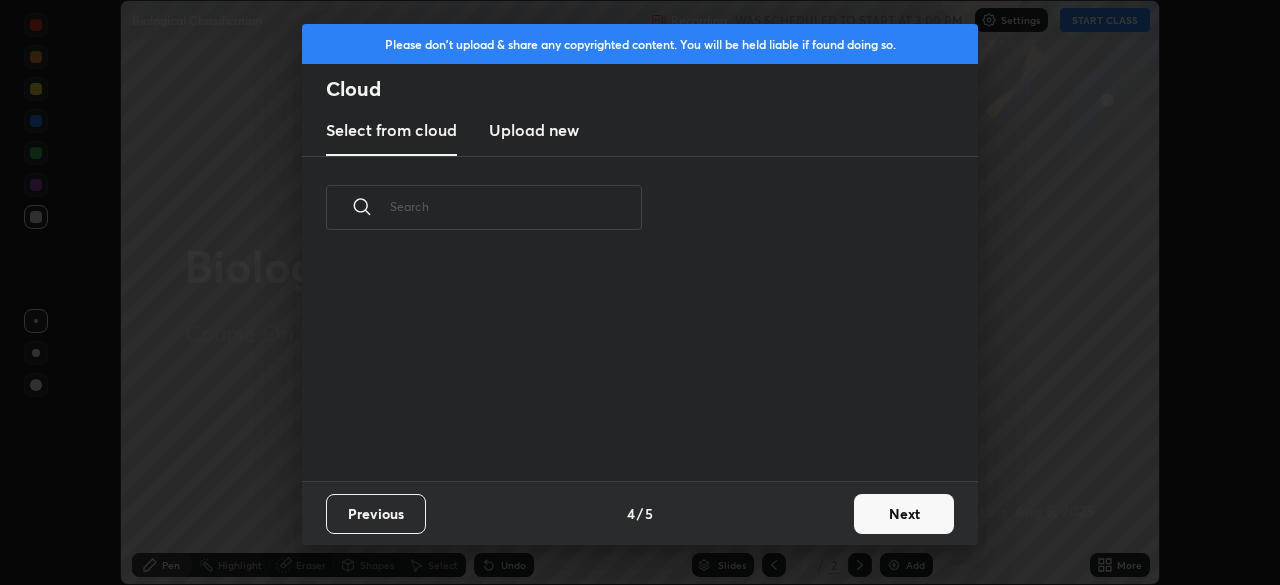 click on "Next" at bounding box center [904, 514] 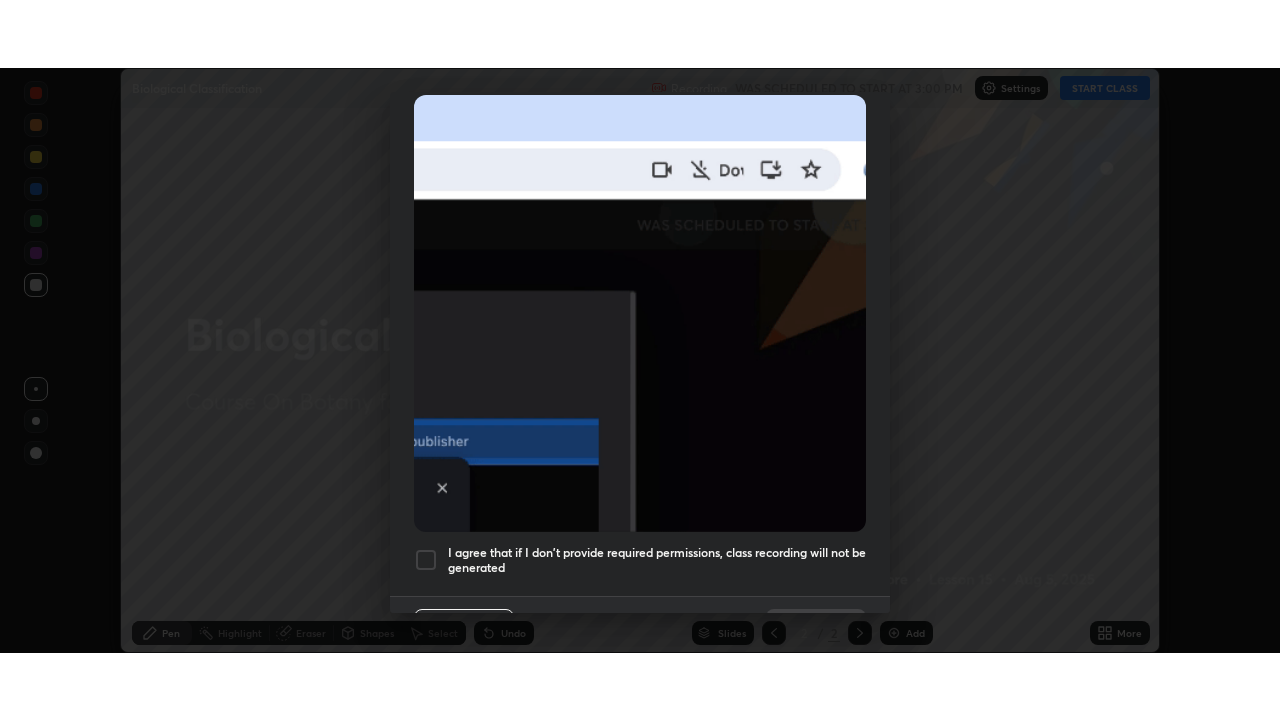scroll, scrollTop: 451, scrollLeft: 0, axis: vertical 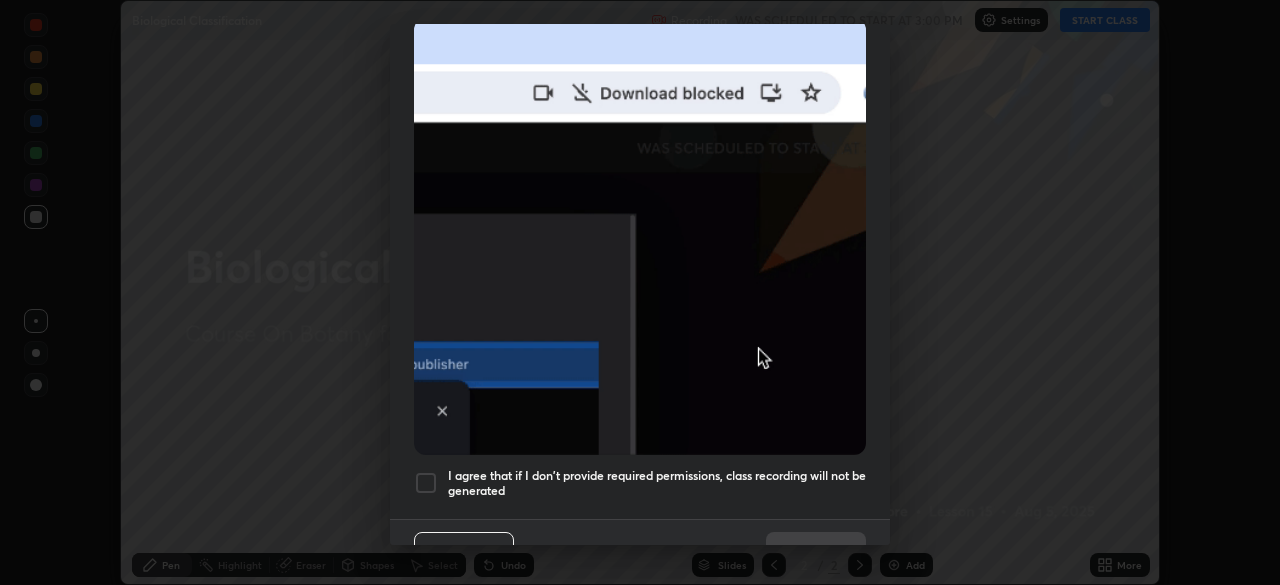 click at bounding box center [426, 483] 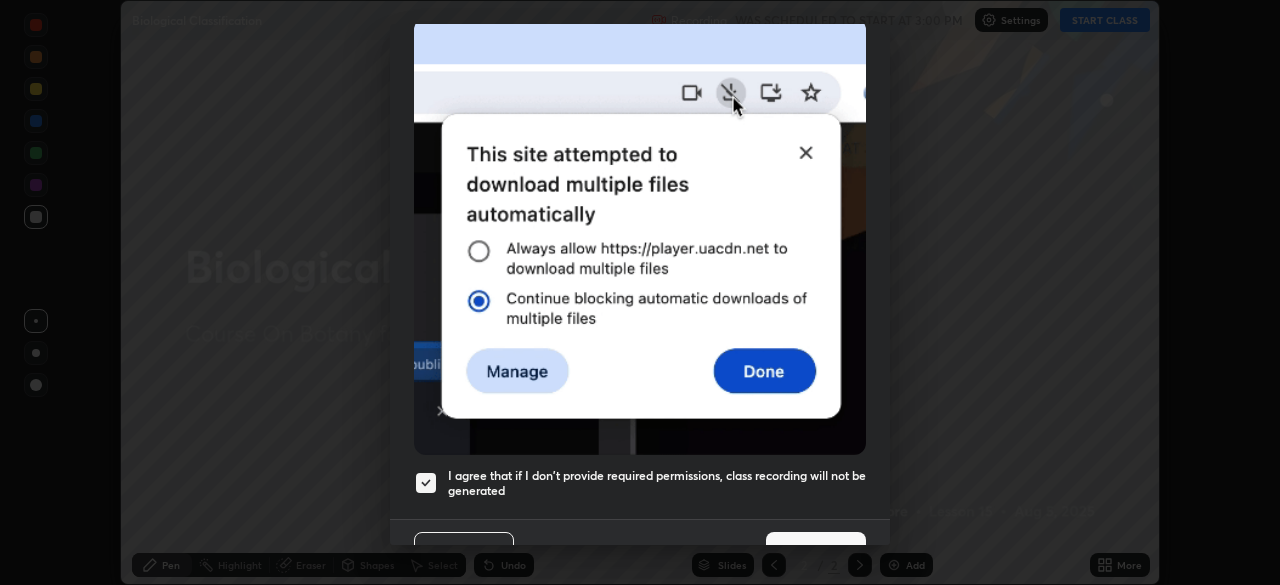 click on "Done" at bounding box center [816, 552] 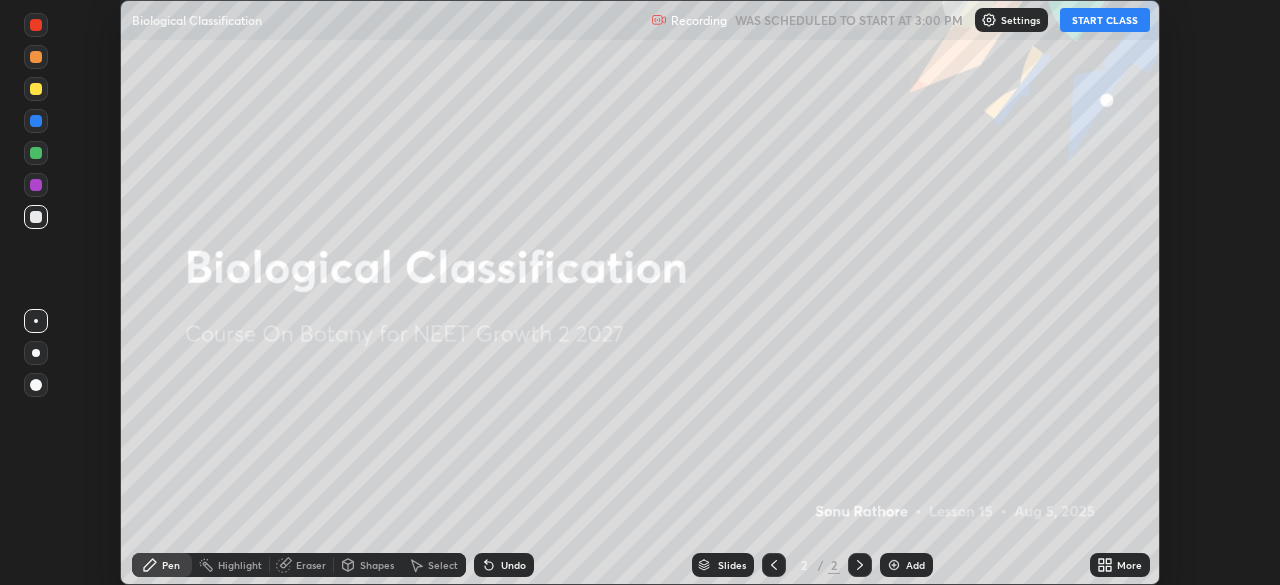 click on "More" at bounding box center (1129, 565) 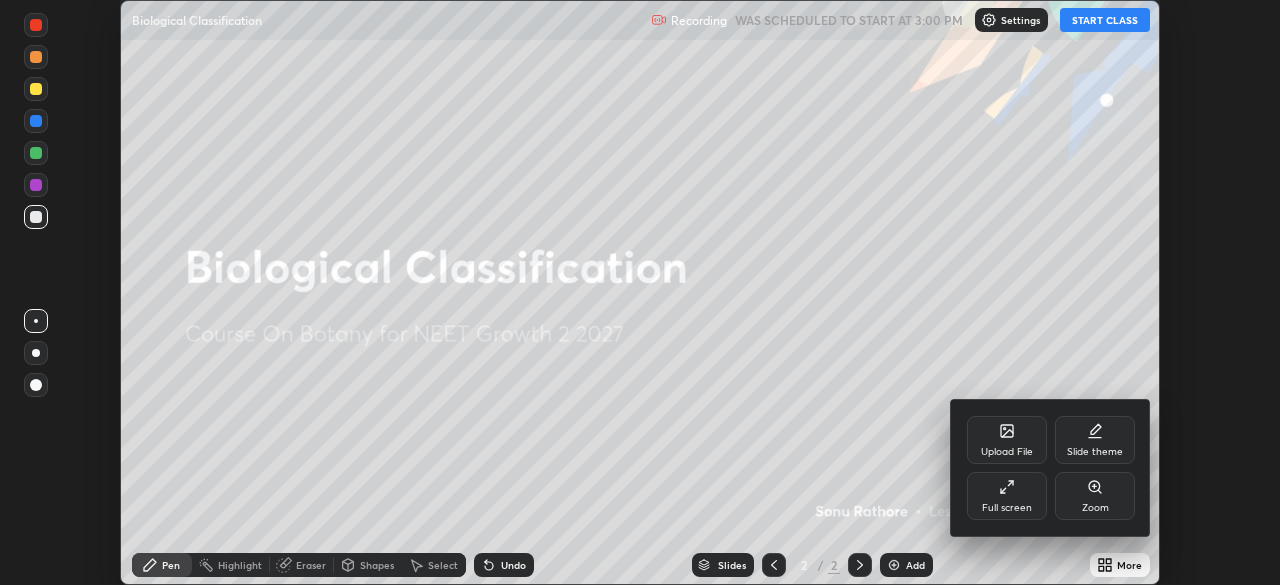 click on "Full screen" at bounding box center [1007, 496] 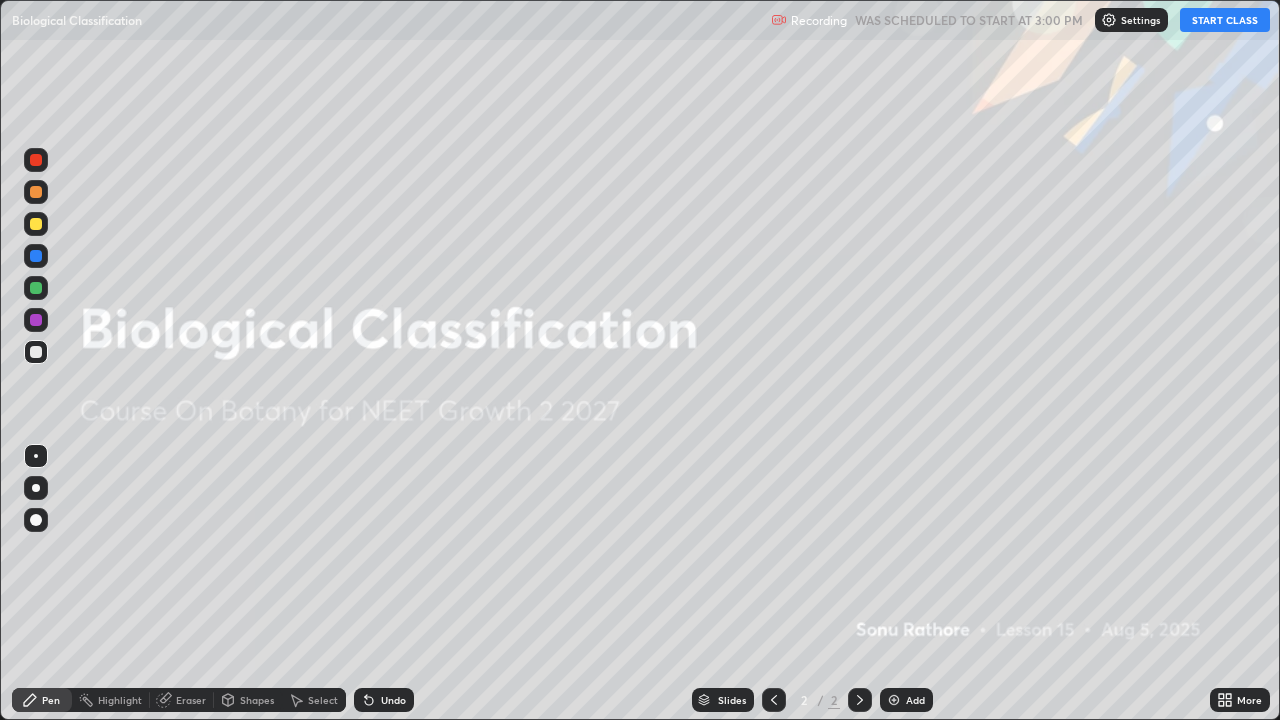scroll, scrollTop: 99280, scrollLeft: 98720, axis: both 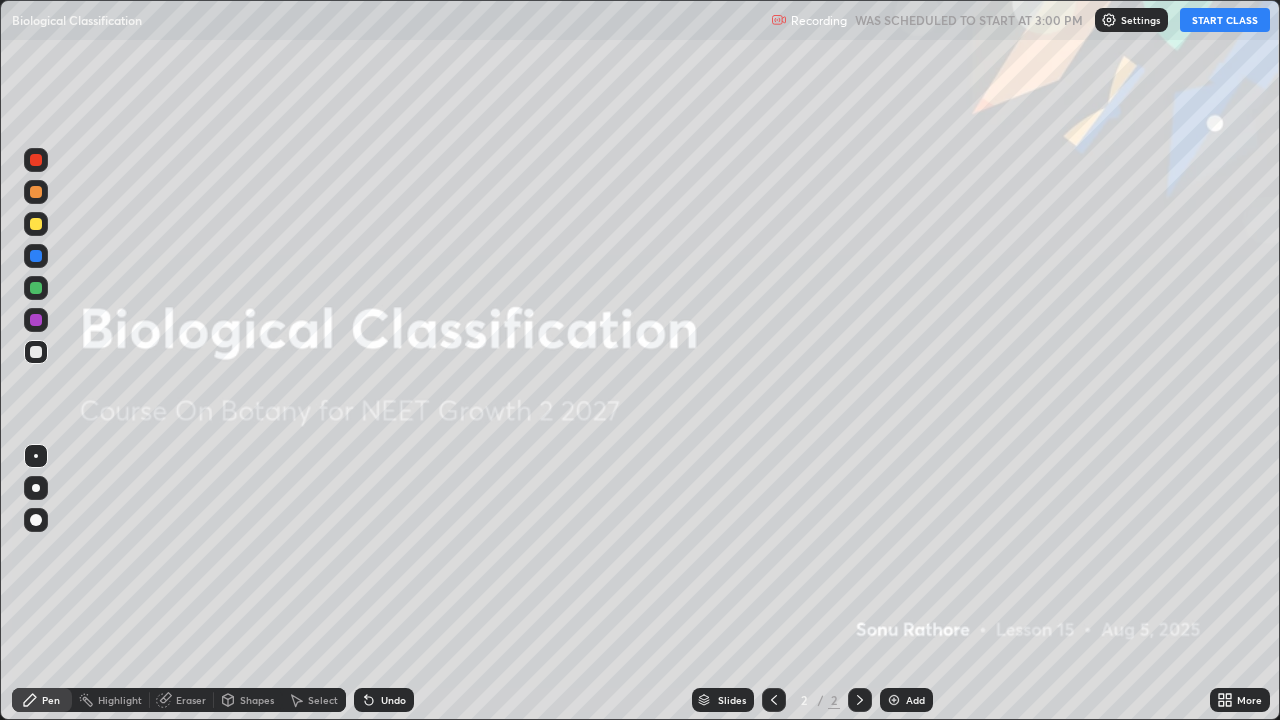 click on "START CLASS" at bounding box center [1225, 20] 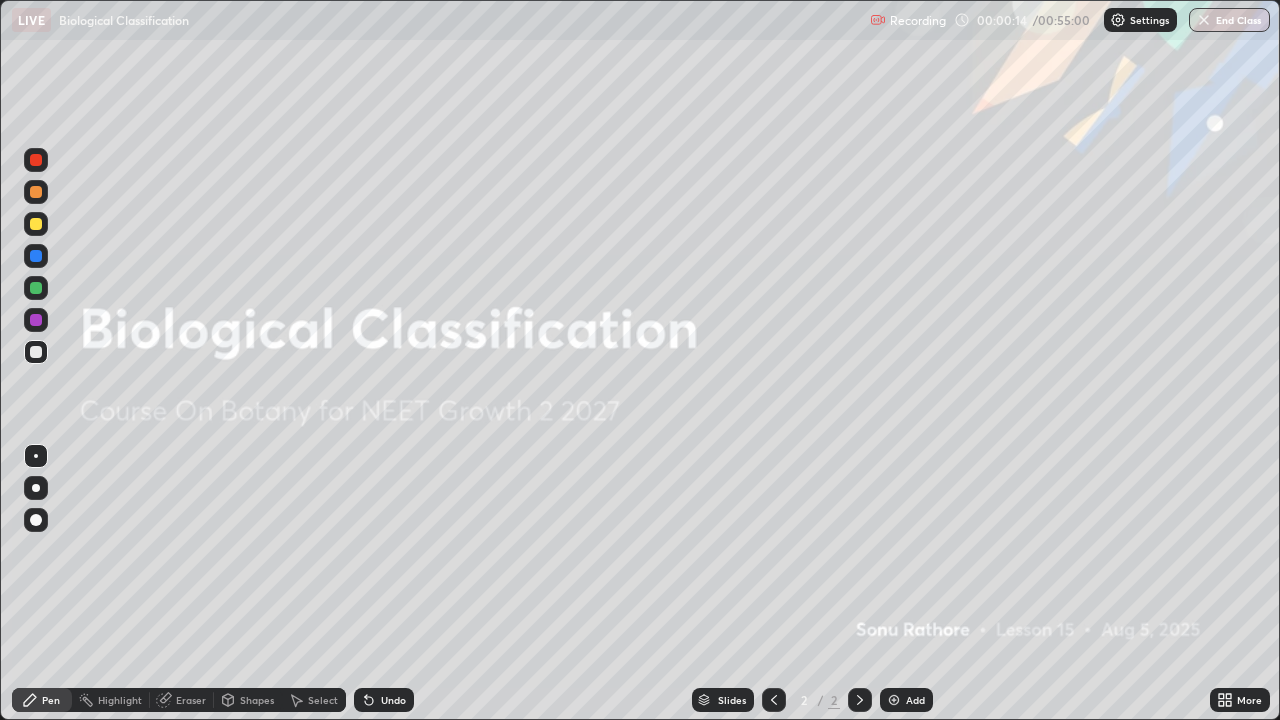 click 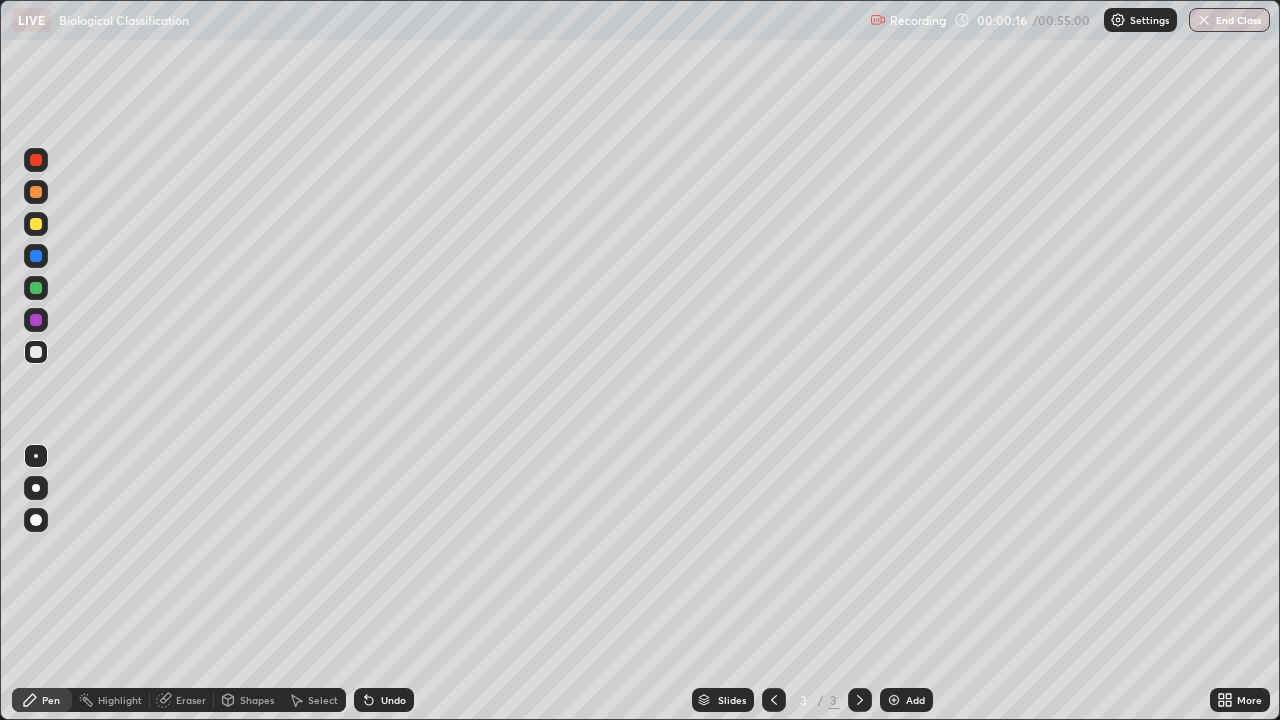 click at bounding box center (36, 224) 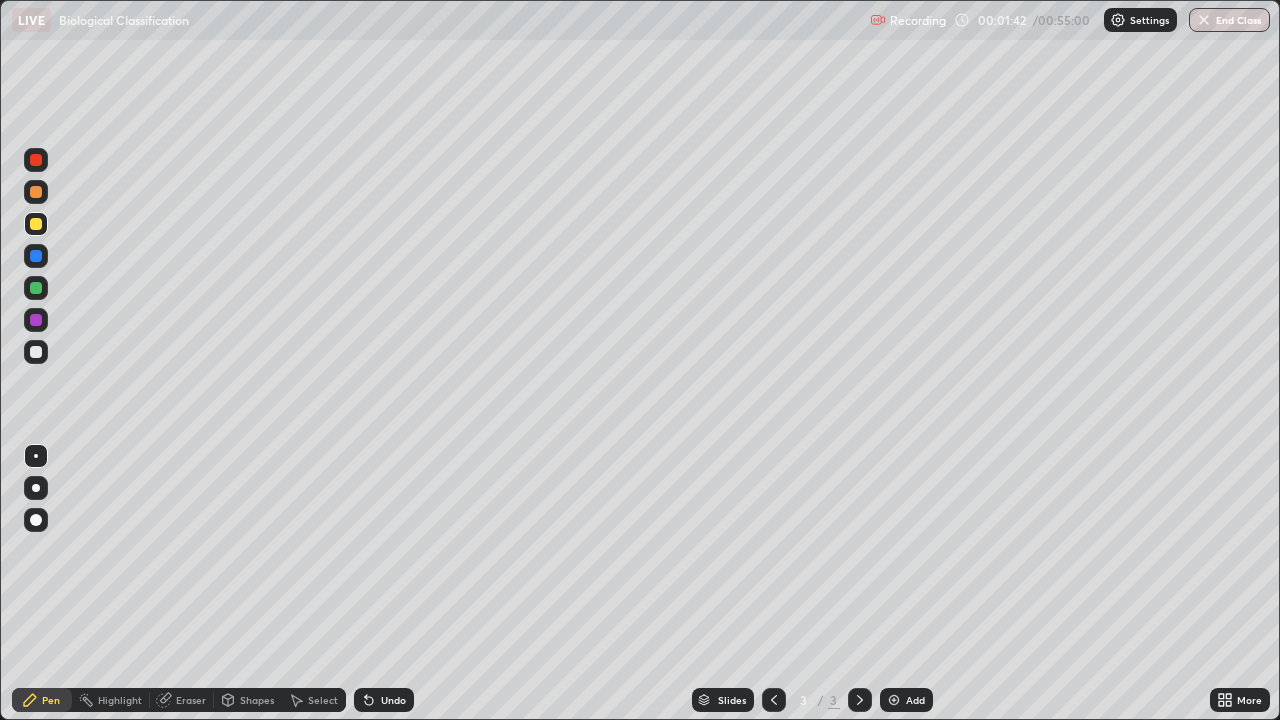 click on "More" at bounding box center [1240, 700] 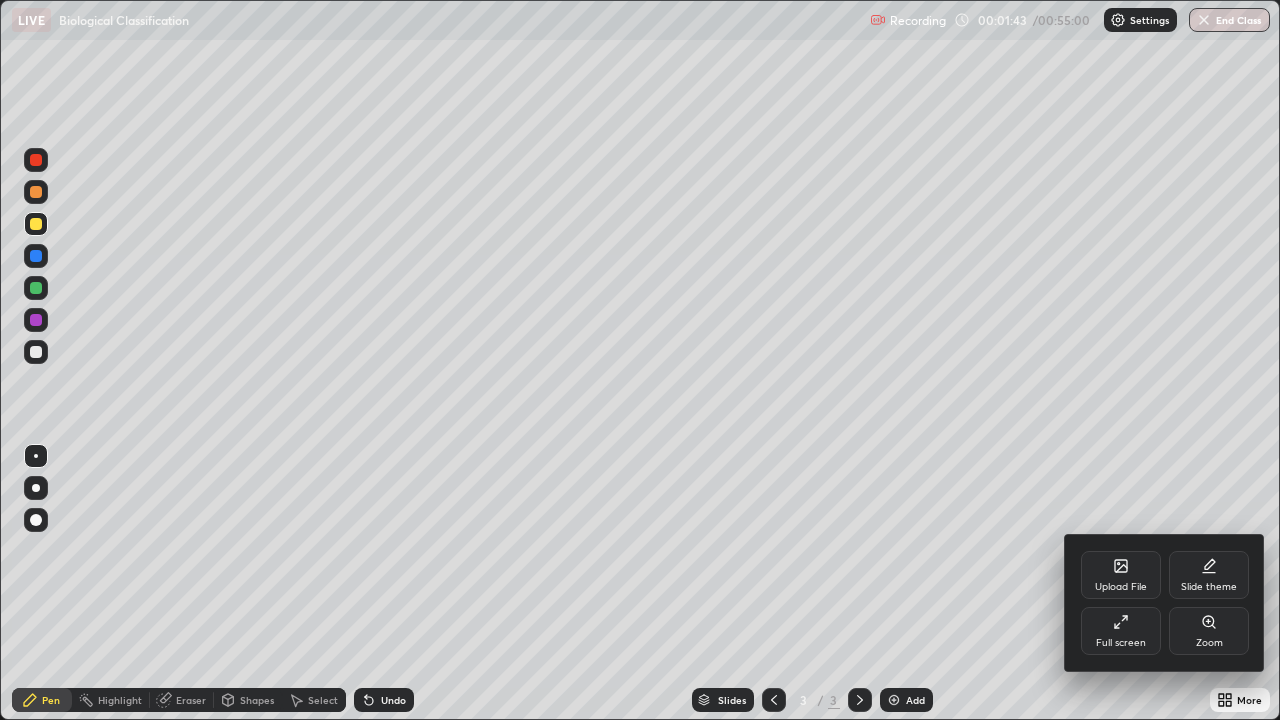 click on "Full screen" at bounding box center [1121, 631] 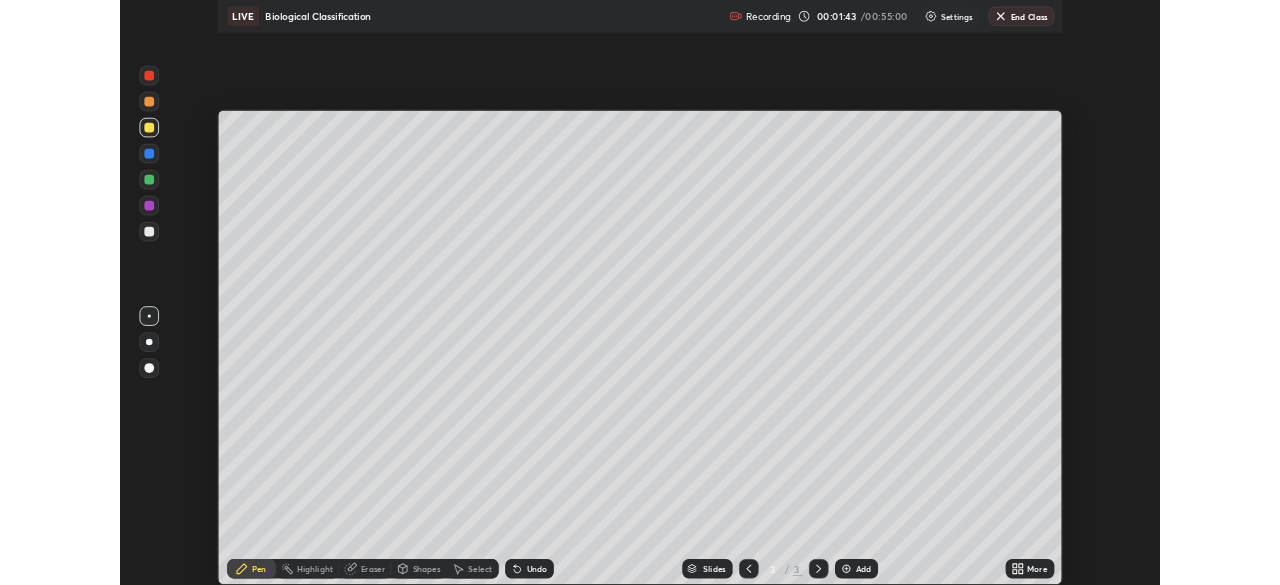 scroll, scrollTop: 585, scrollLeft: 1280, axis: both 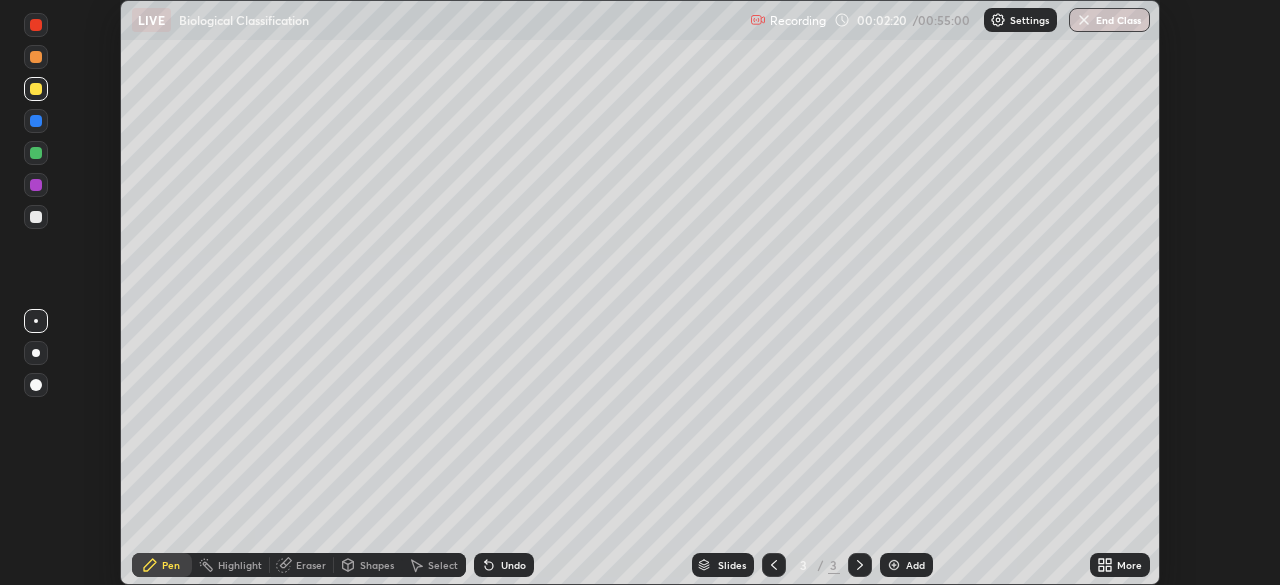 click 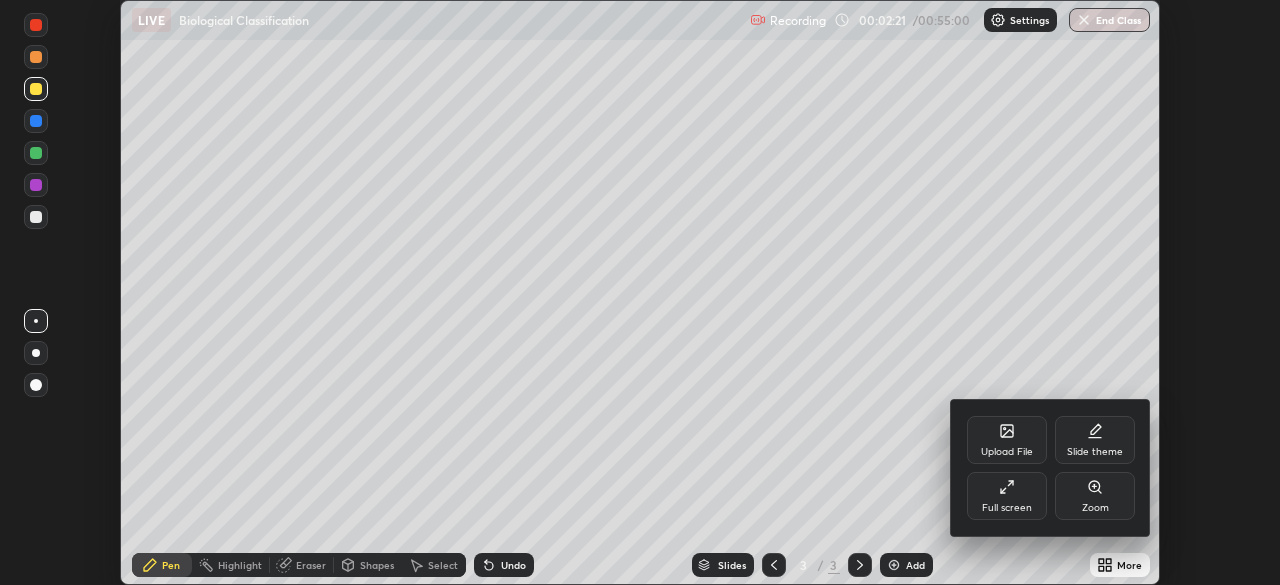 click on "Full screen" at bounding box center [1007, 496] 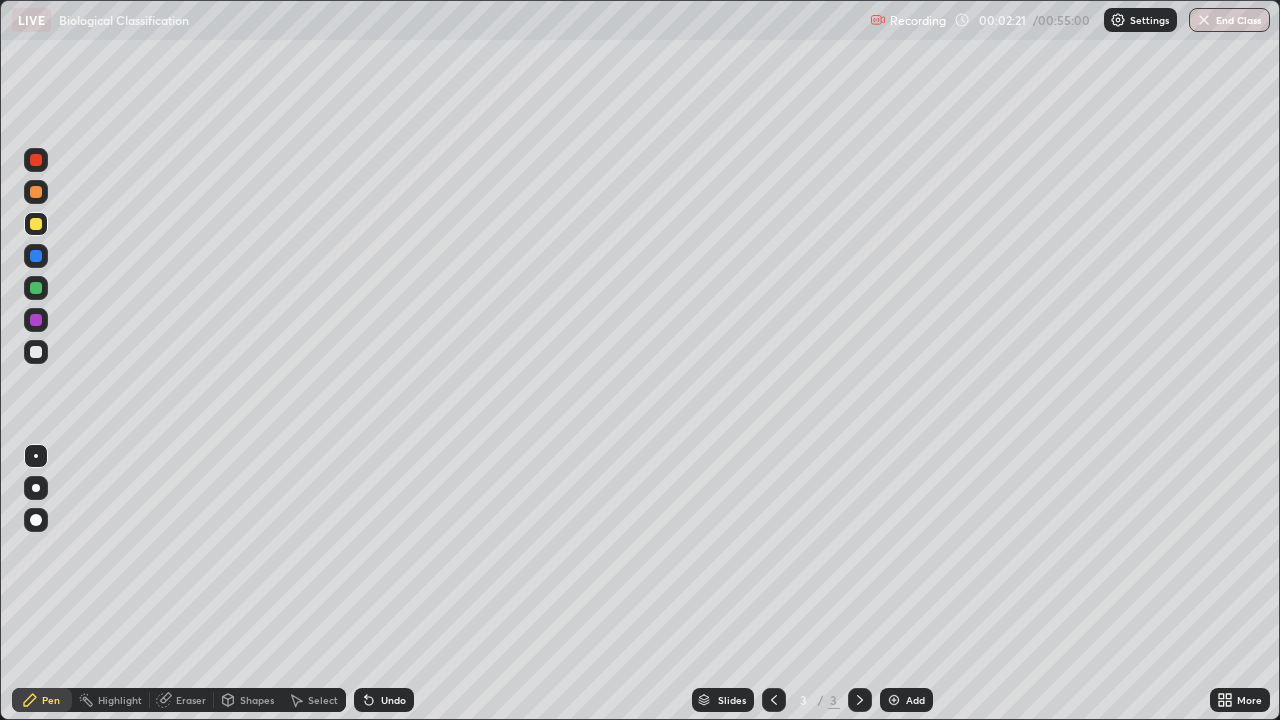 scroll, scrollTop: 99280, scrollLeft: 98720, axis: both 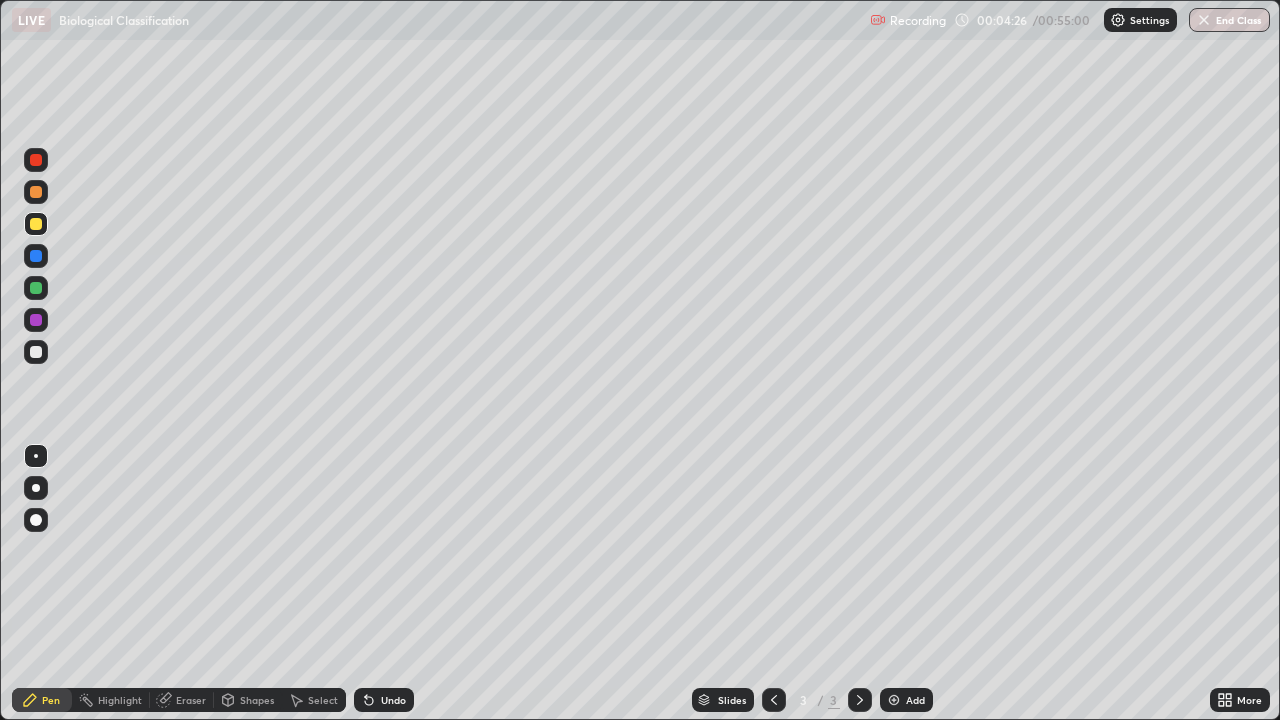 click 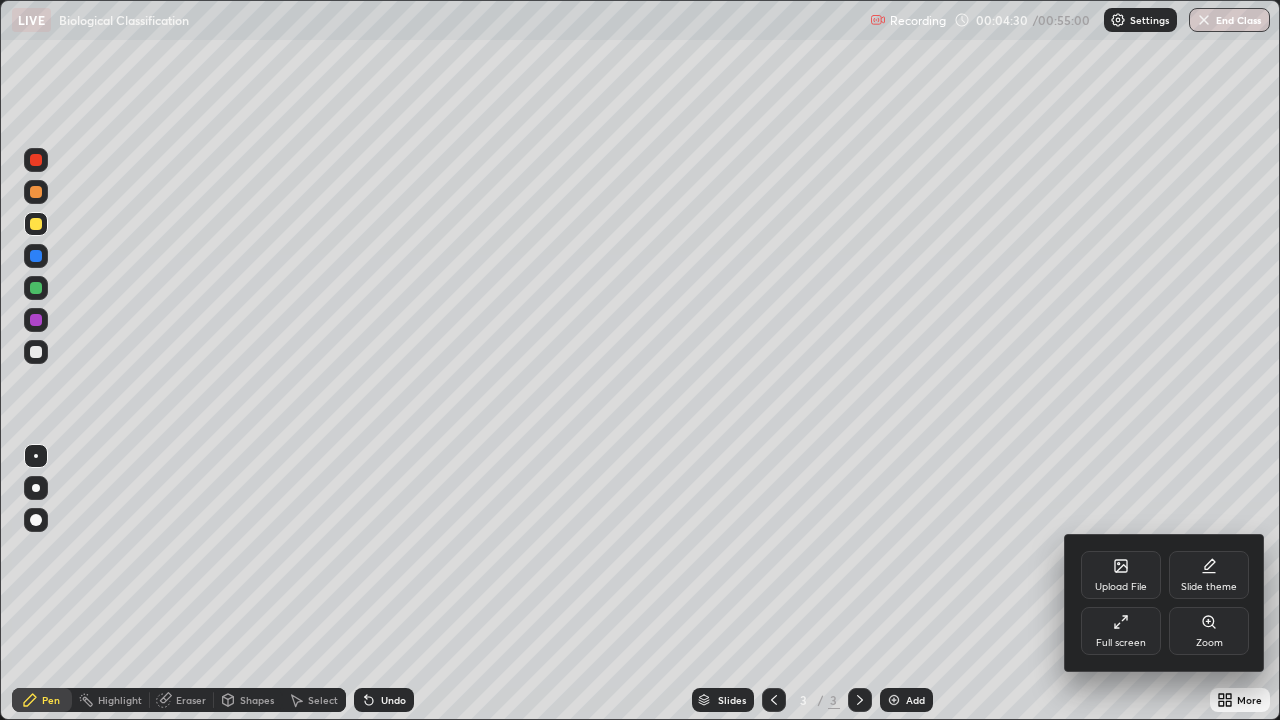 click at bounding box center (640, 360) 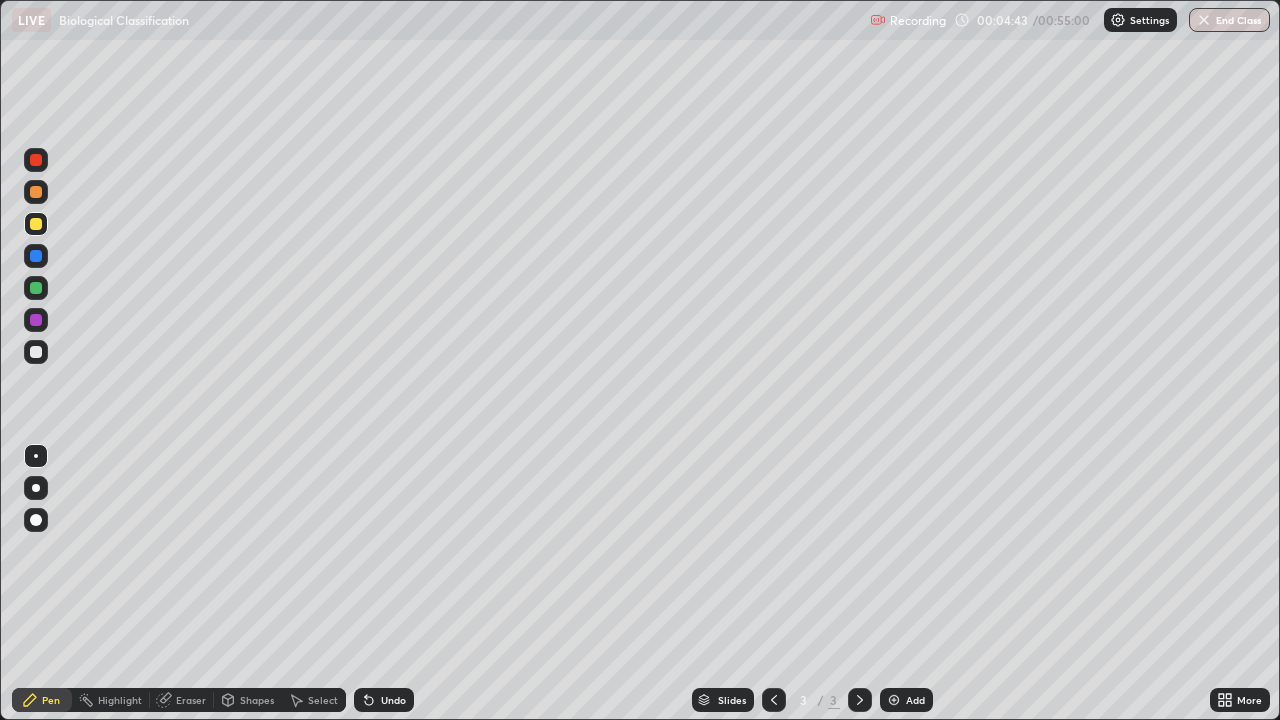 click at bounding box center (894, 700) 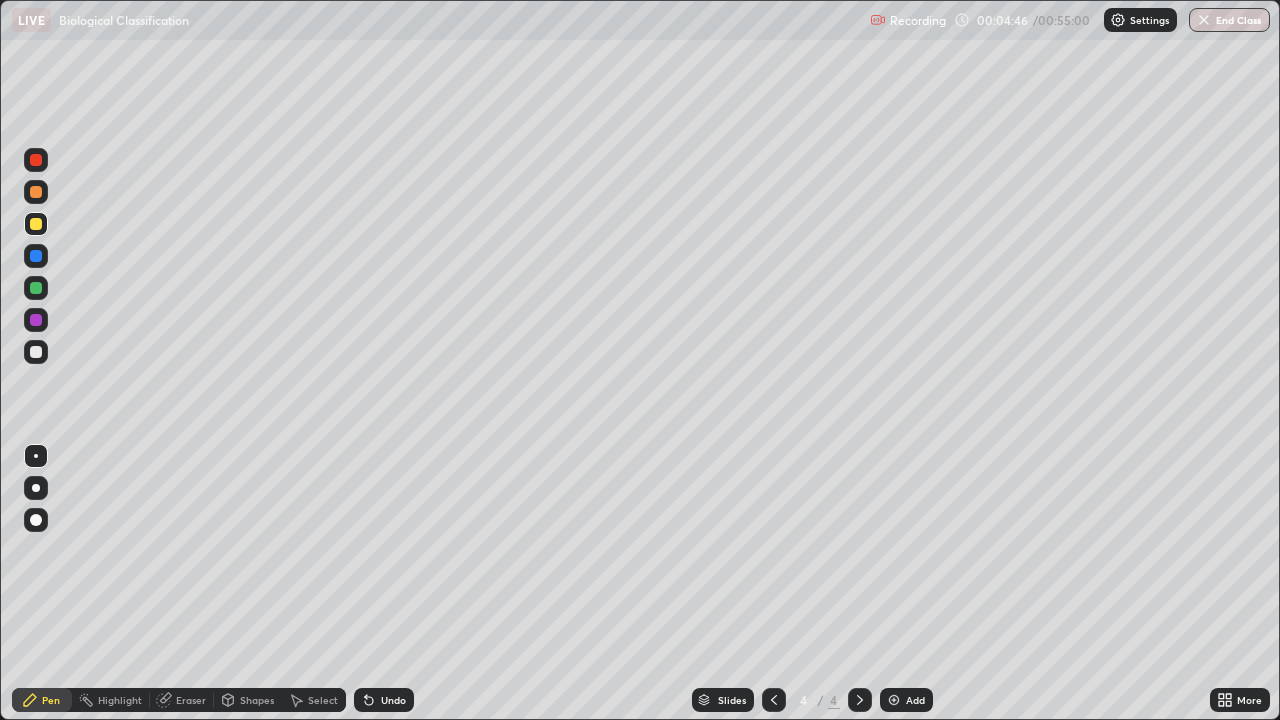 click at bounding box center [36, 224] 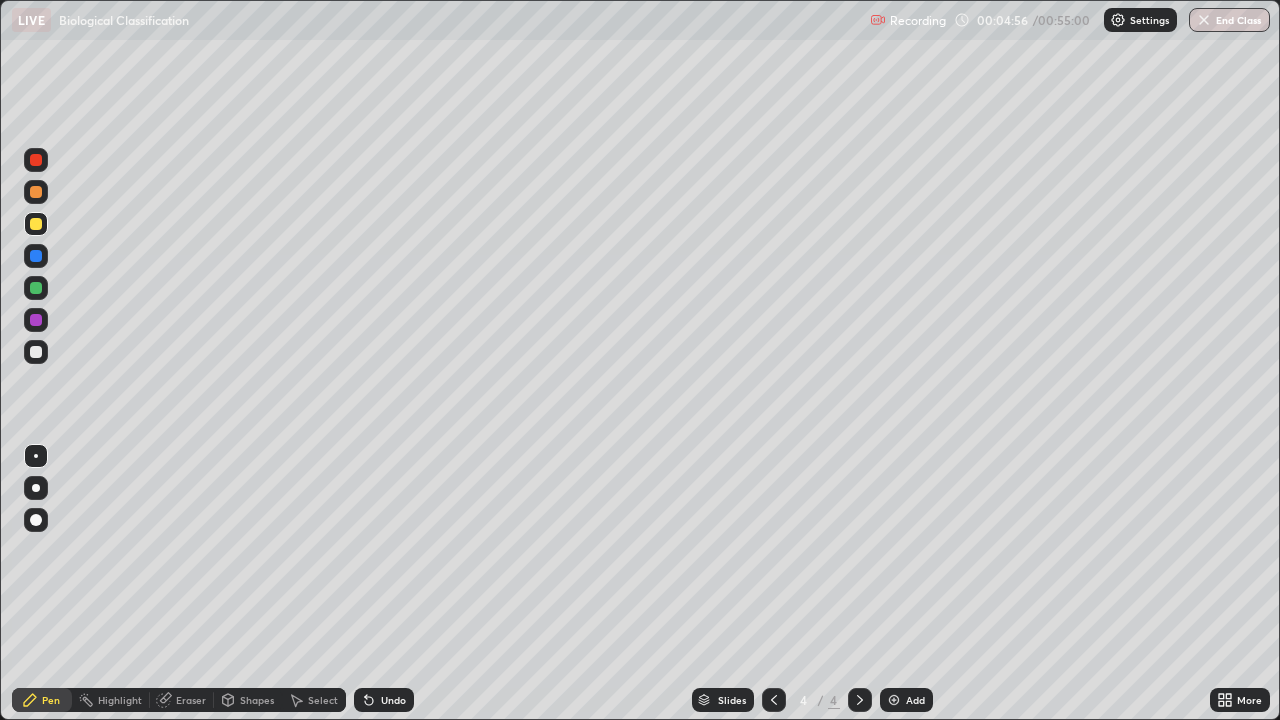 click at bounding box center (36, 352) 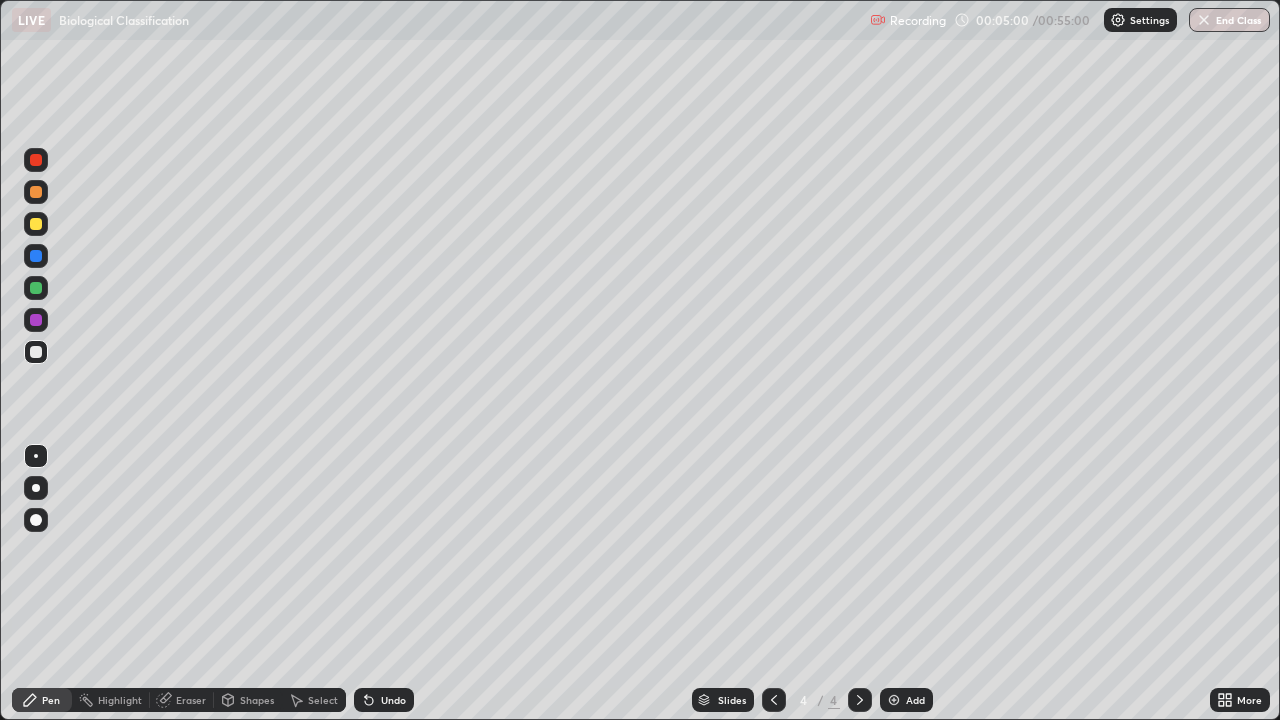 click on "Eraser" at bounding box center (191, 700) 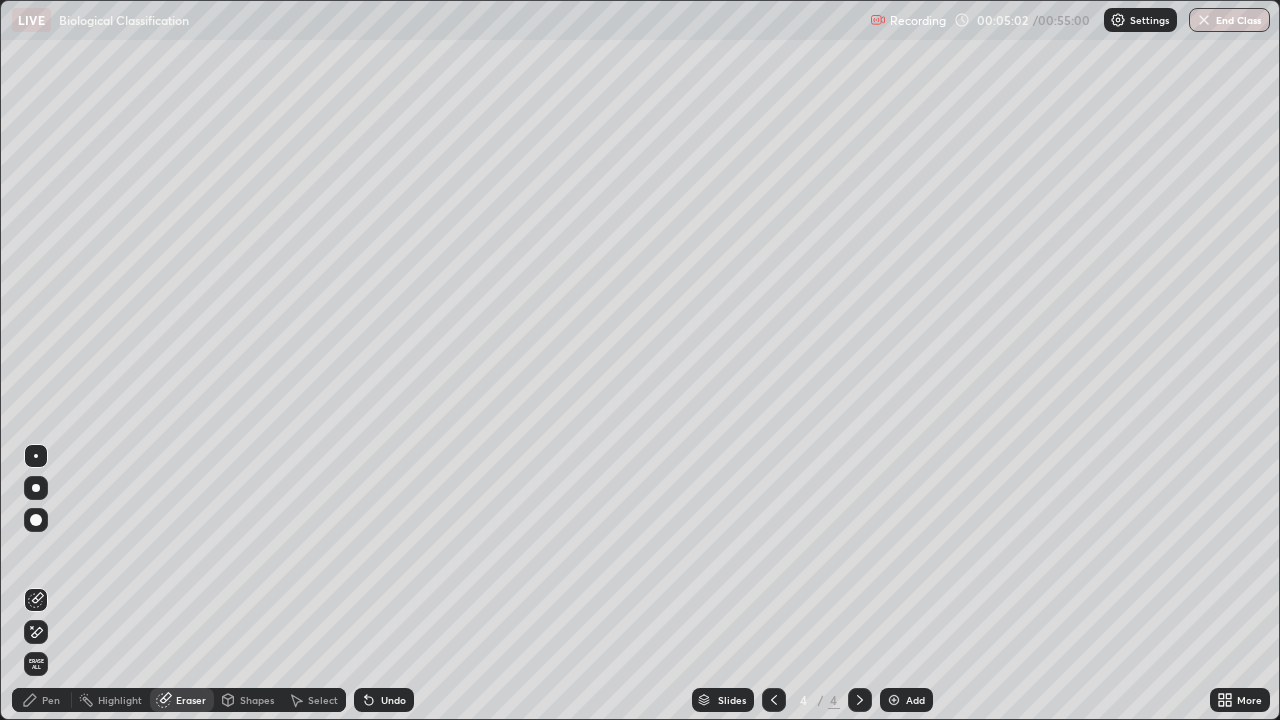 click on "Pen" at bounding box center (51, 700) 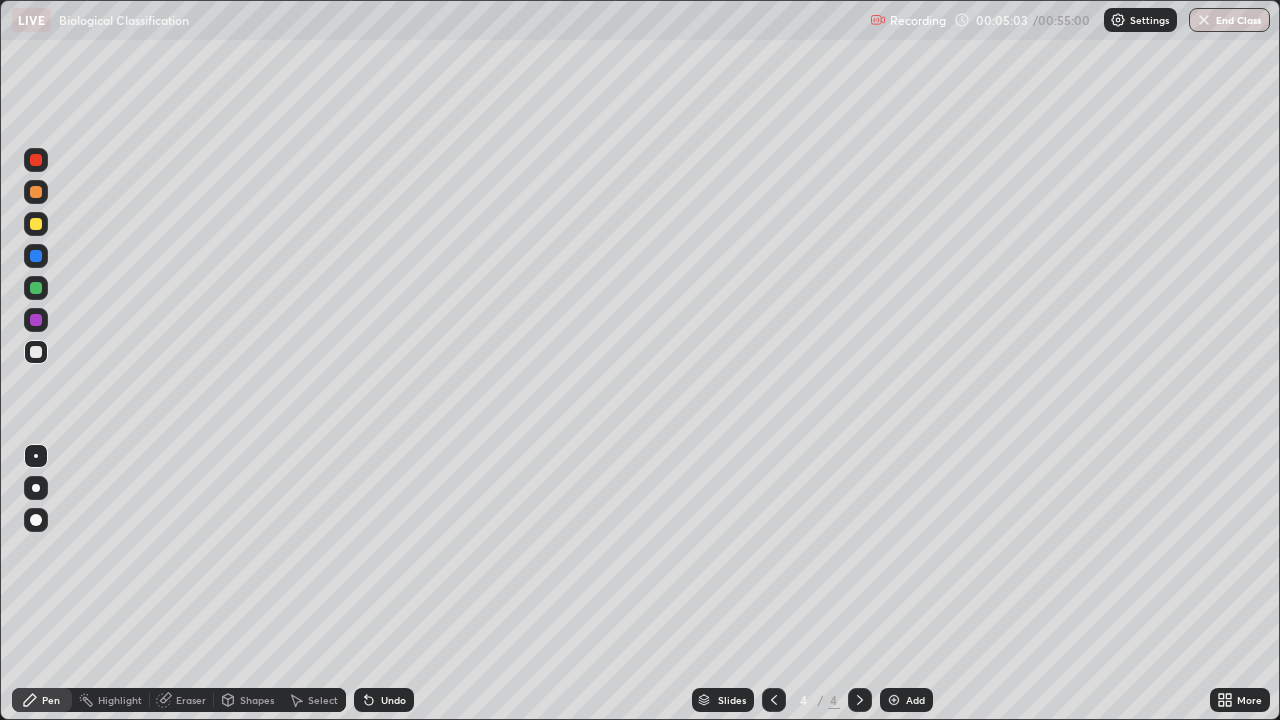 click at bounding box center [36, 352] 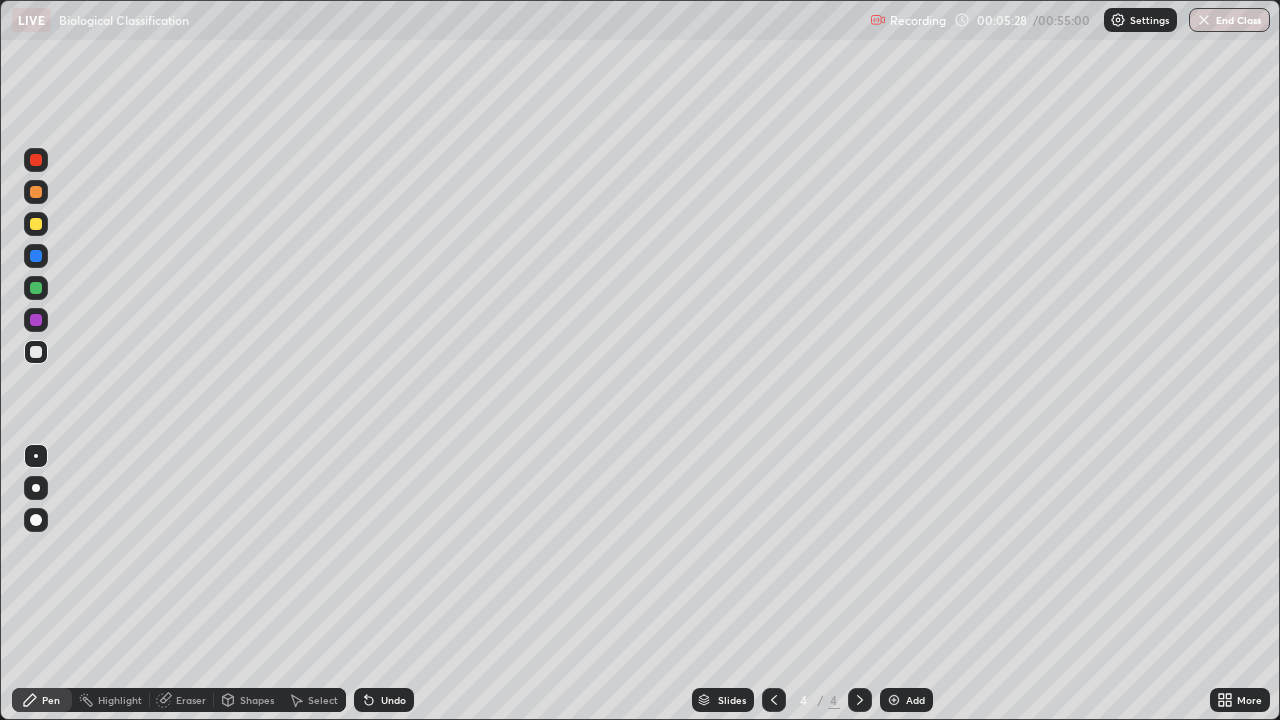 click on "Eraser" at bounding box center [191, 700] 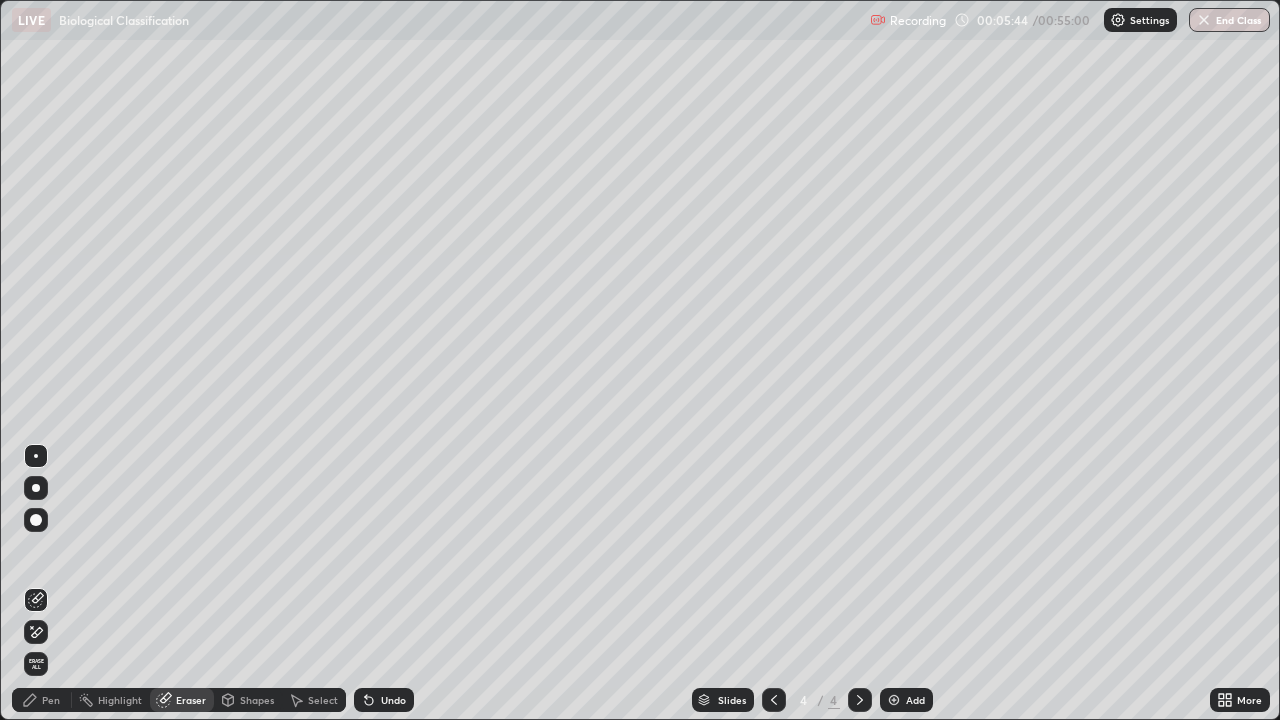 click on "Pen" at bounding box center [42, 700] 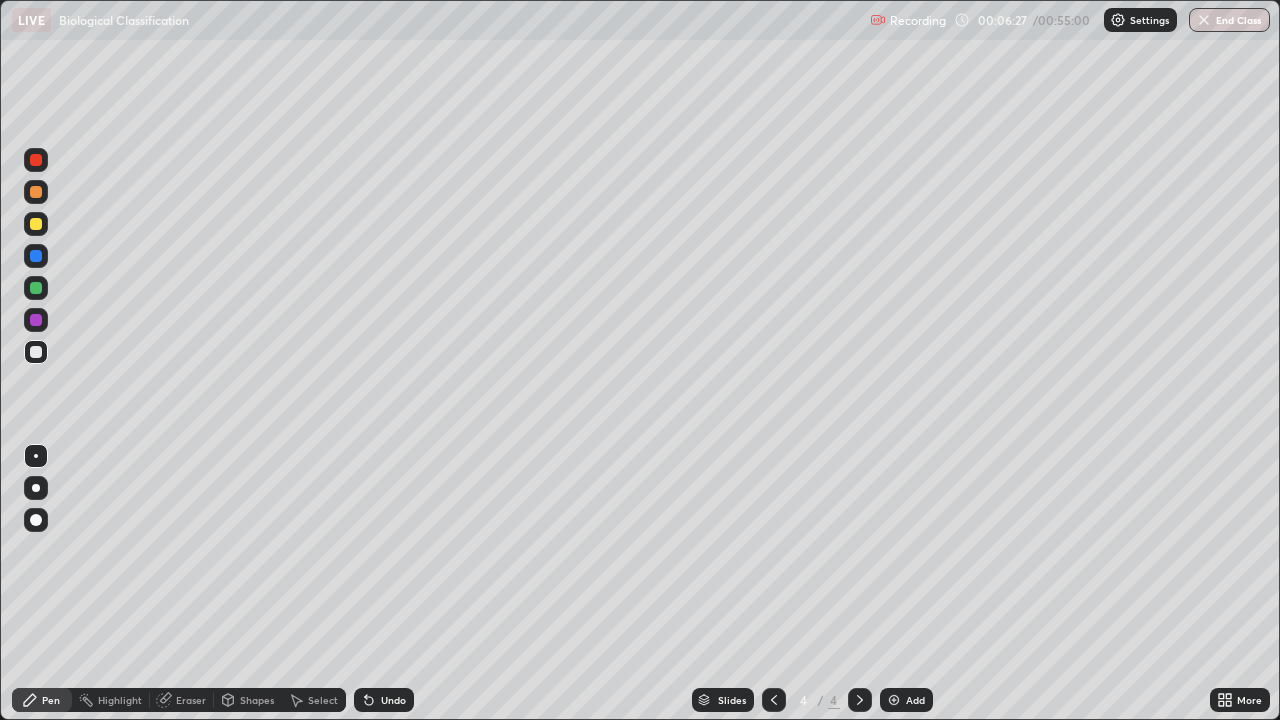 click on "Eraser" at bounding box center [191, 700] 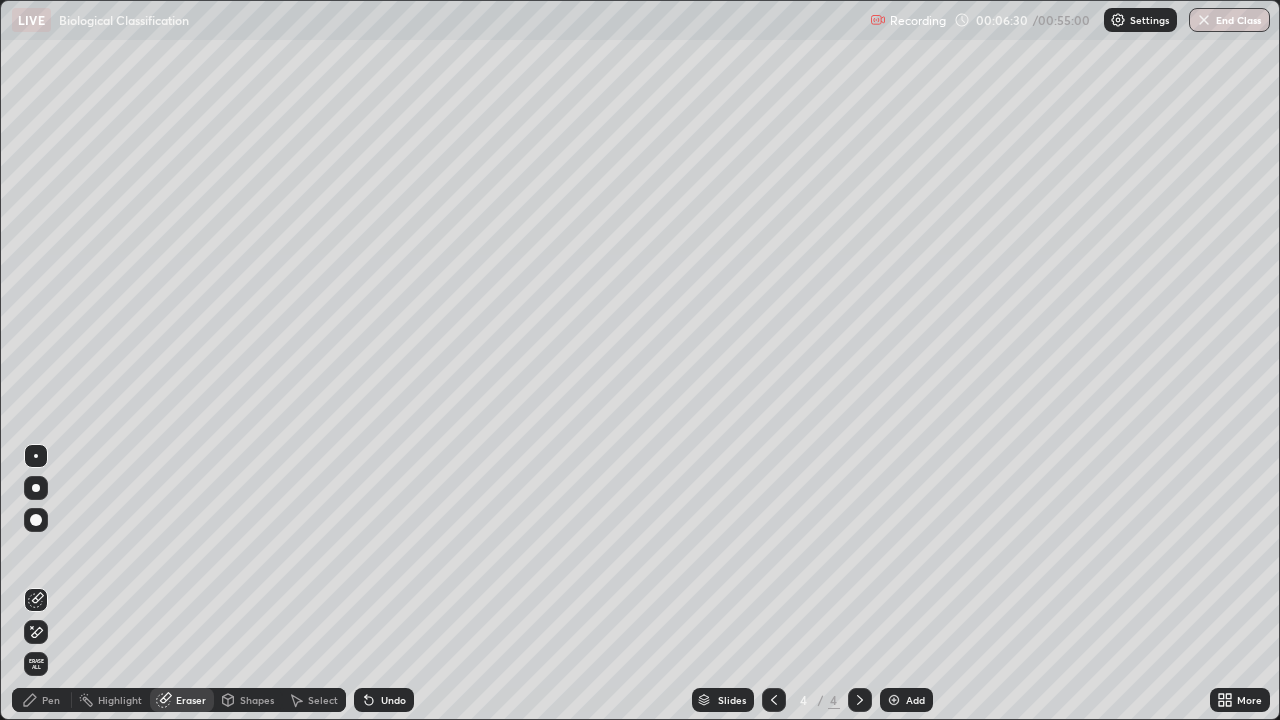 click on "Pen" at bounding box center (51, 700) 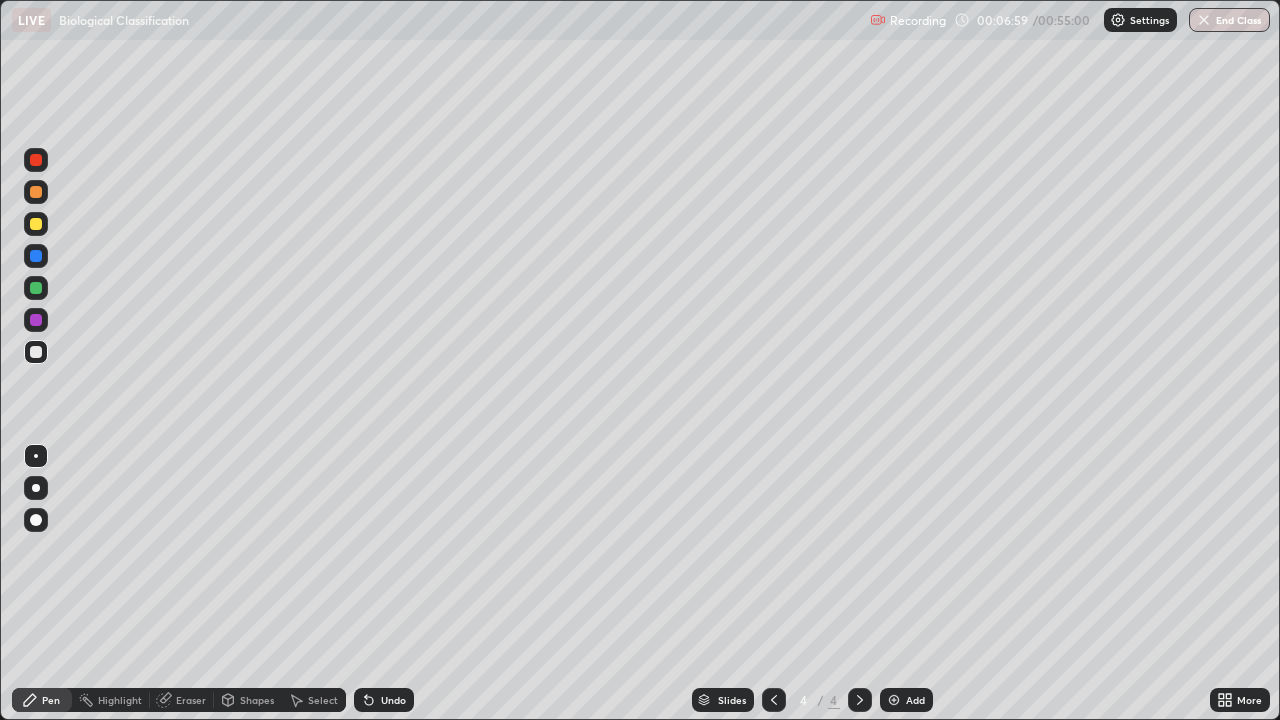 click on "Eraser" at bounding box center [191, 700] 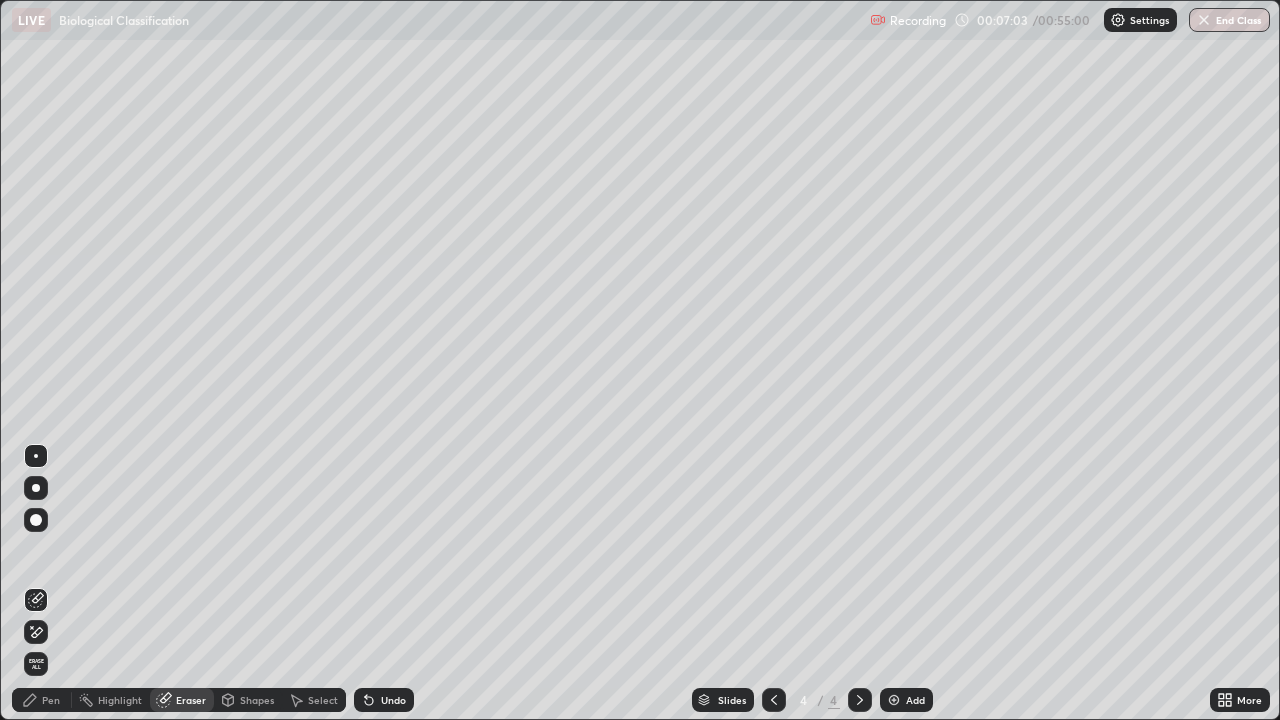 click on "Pen" at bounding box center [51, 700] 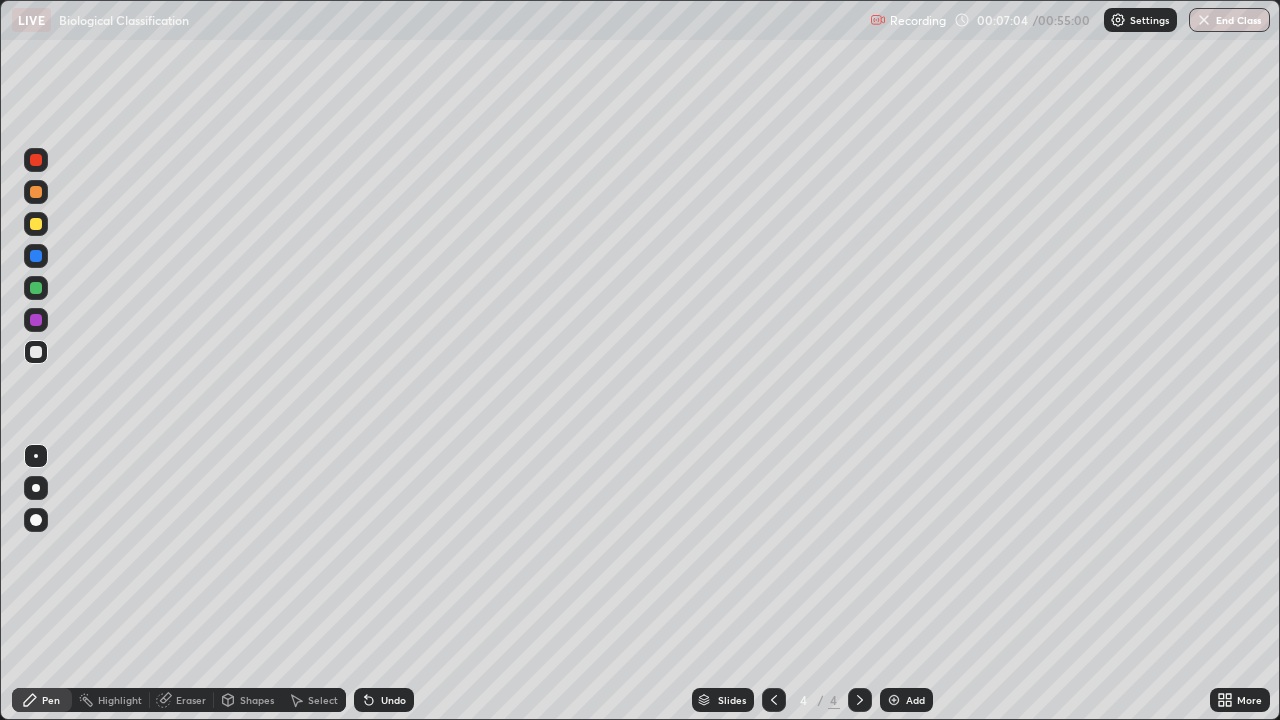 click at bounding box center [36, 224] 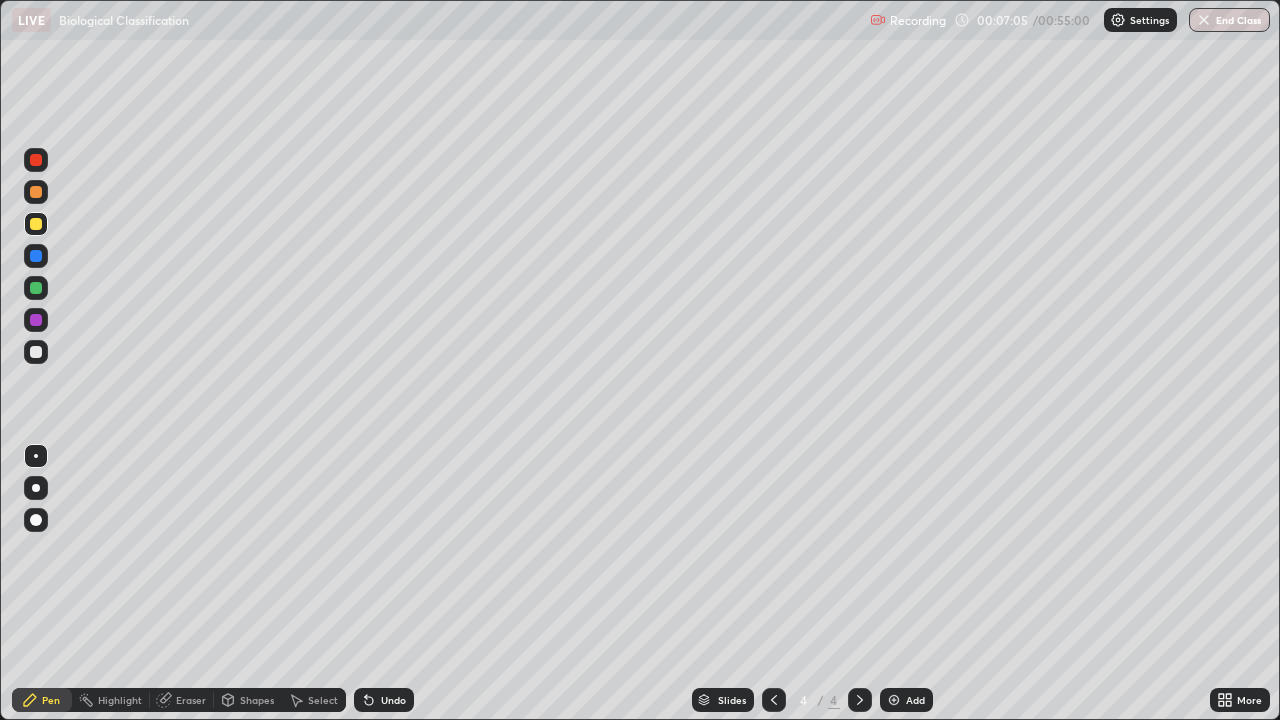 click at bounding box center (36, 352) 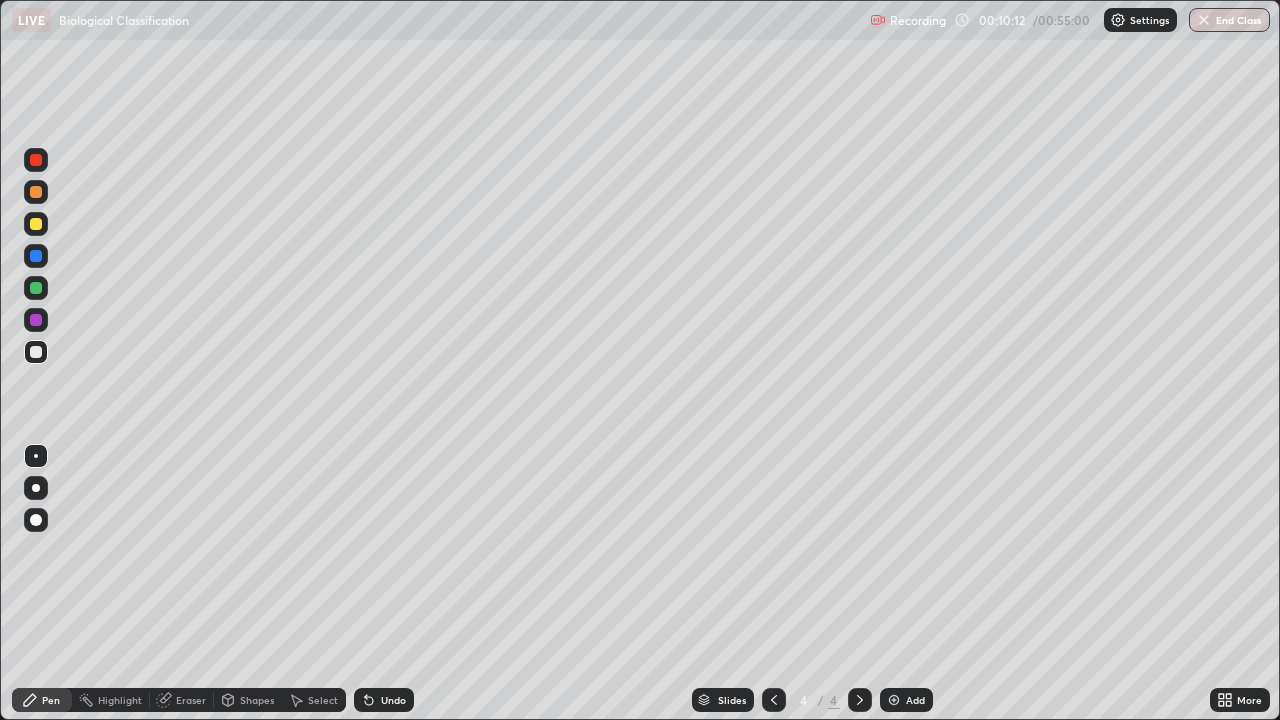 click at bounding box center [36, 224] 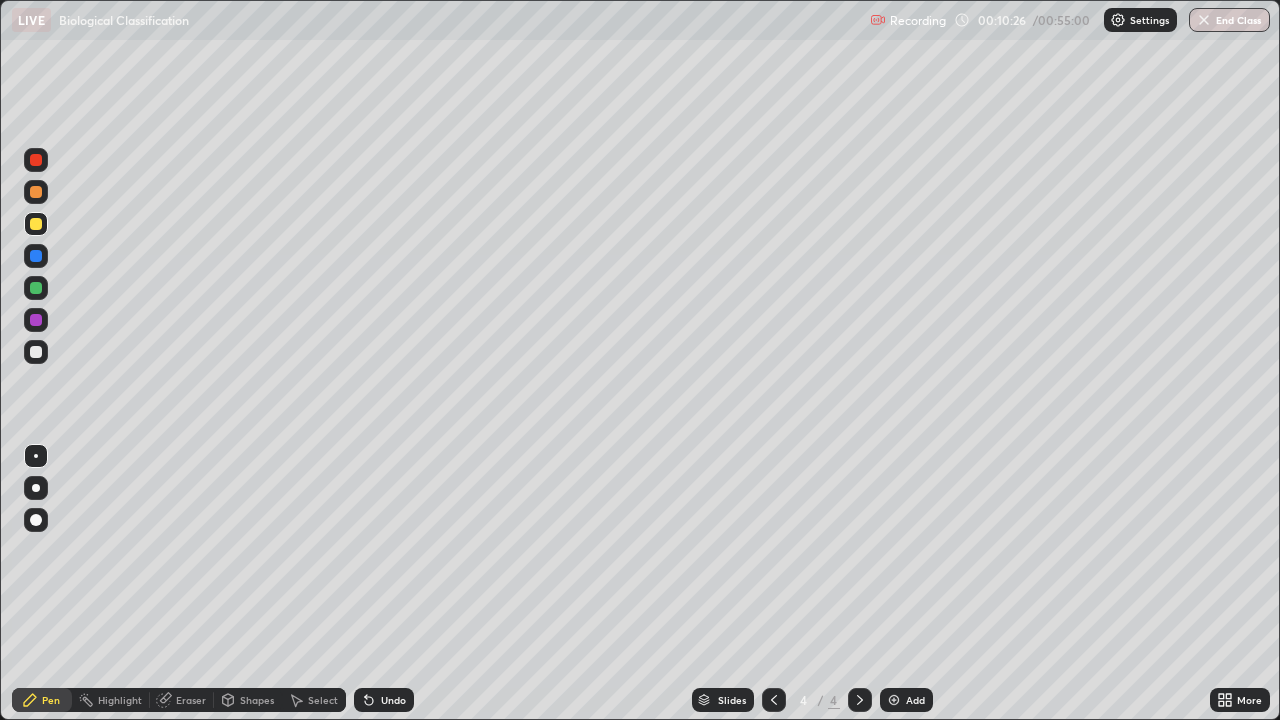click at bounding box center [36, 352] 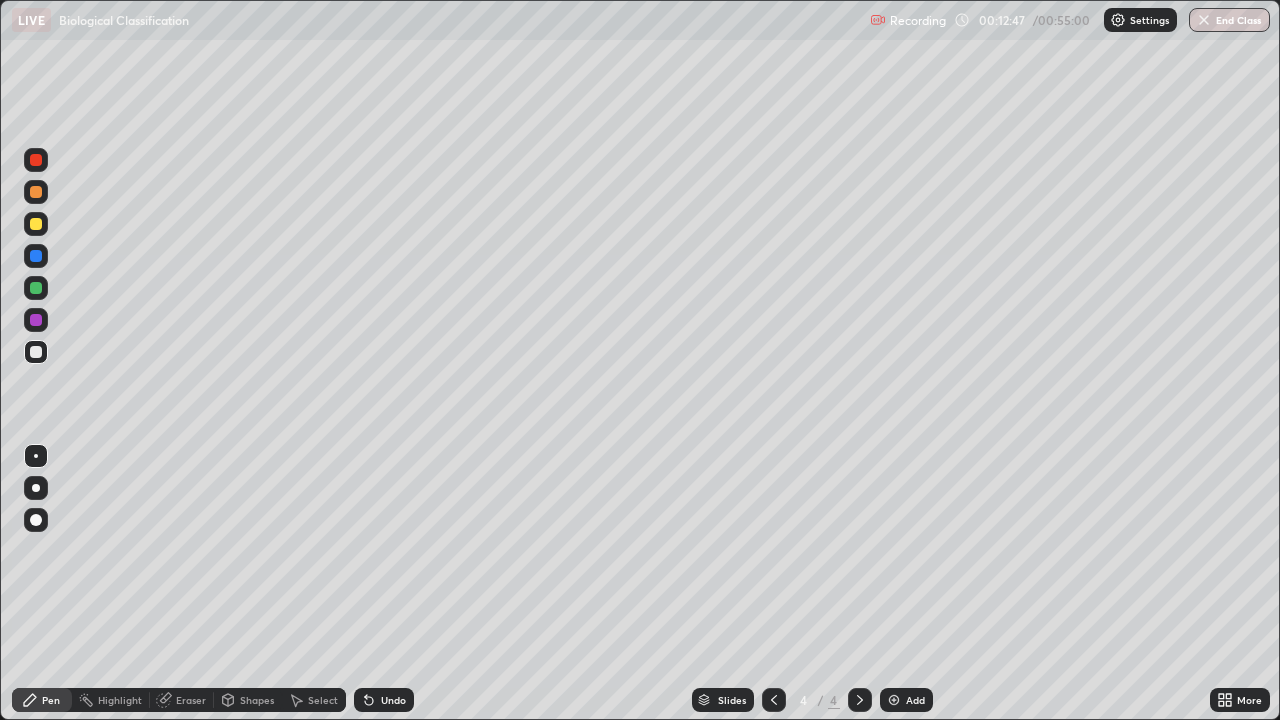 click at bounding box center (36, 224) 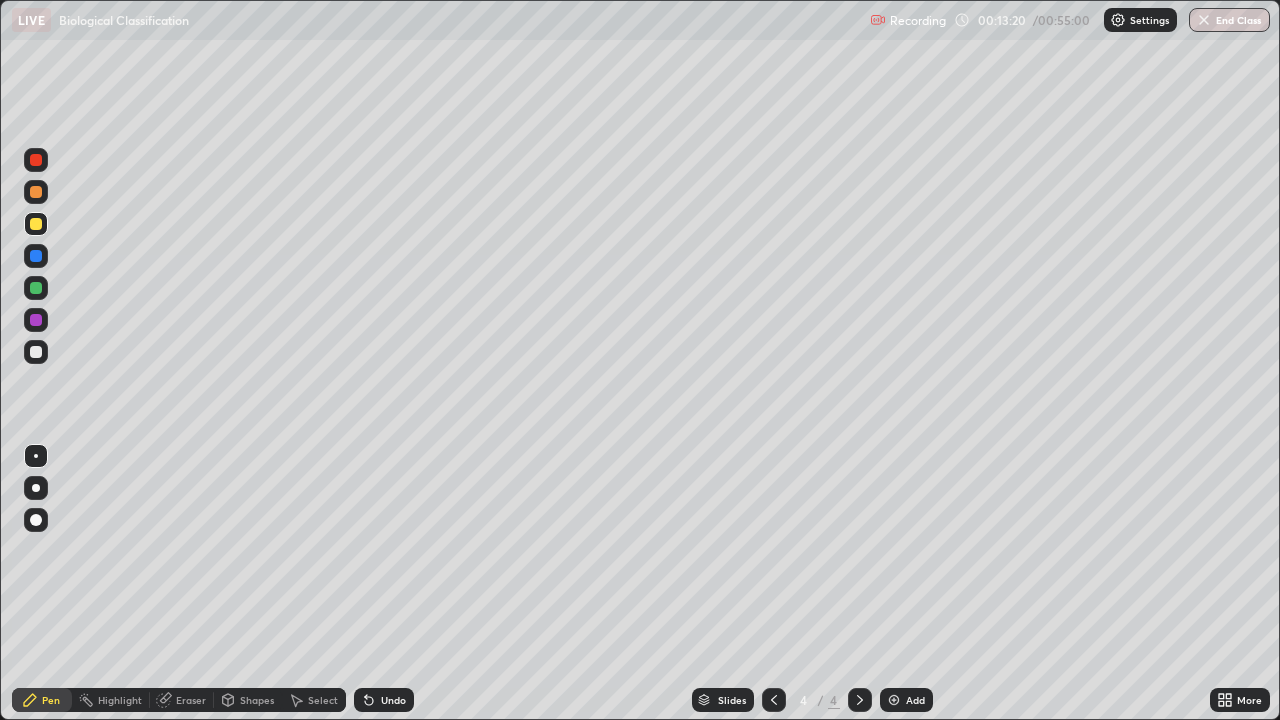 click at bounding box center (36, 352) 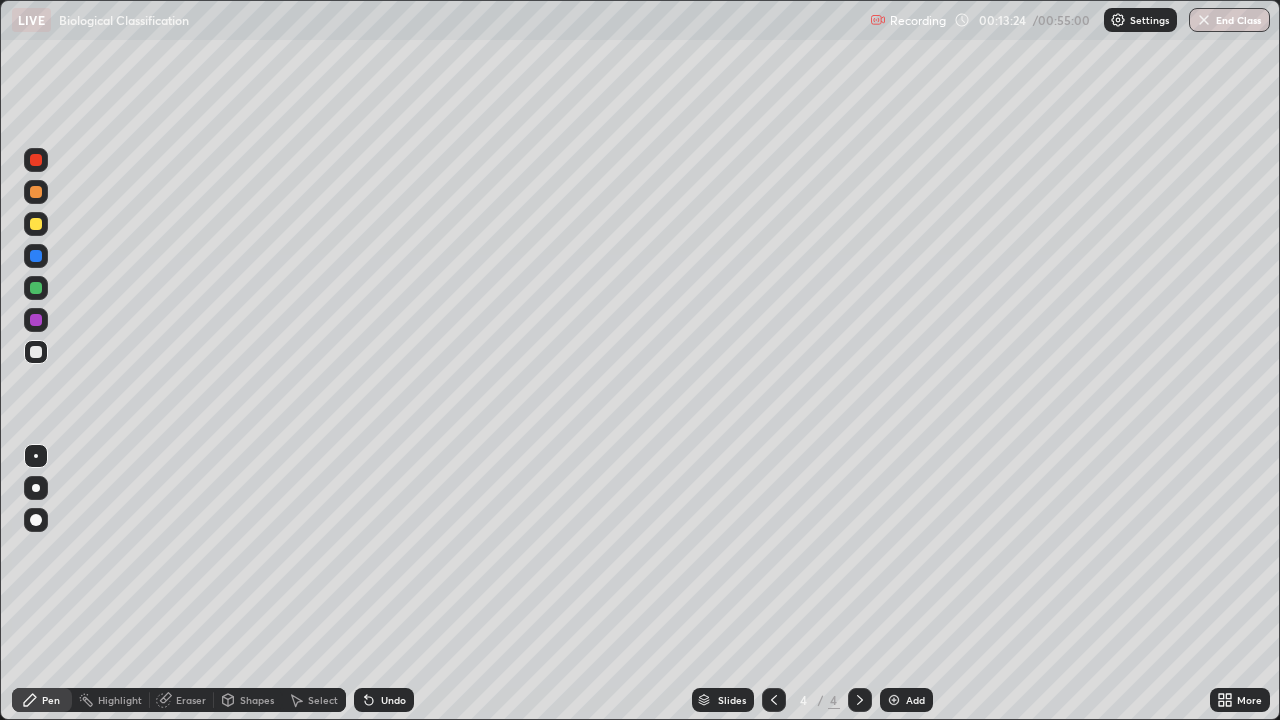 click at bounding box center [36, 224] 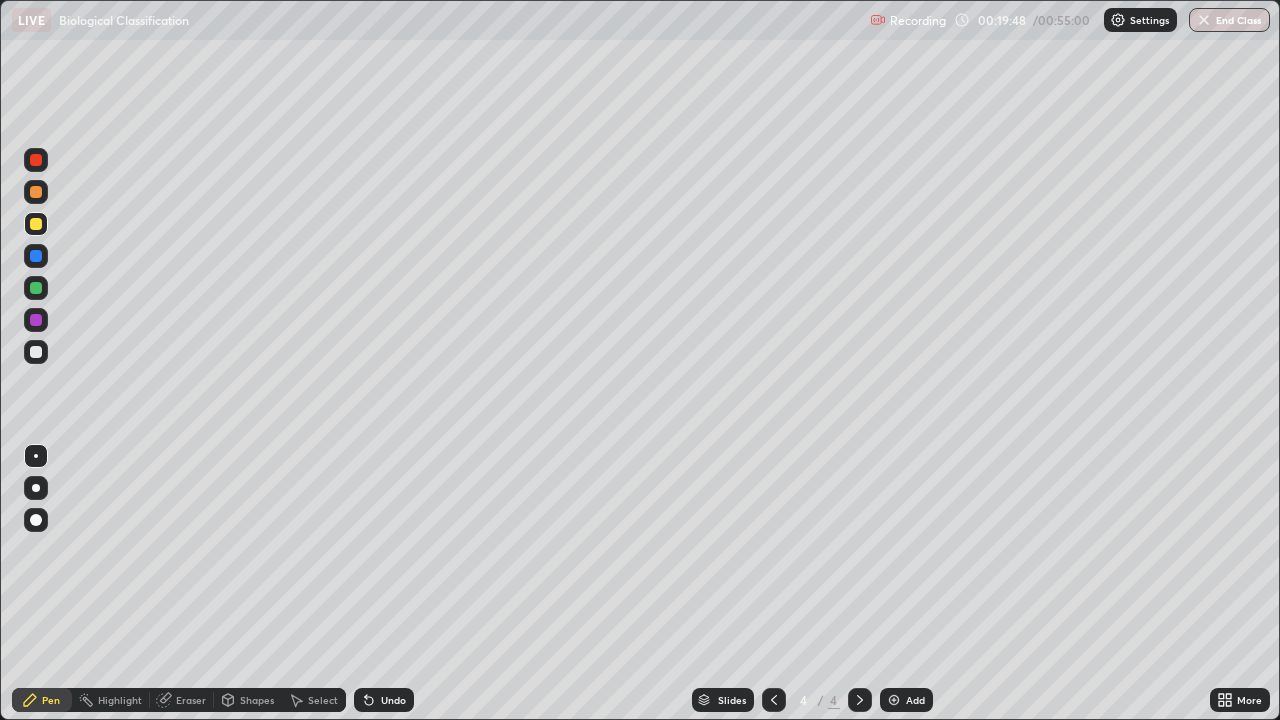 click 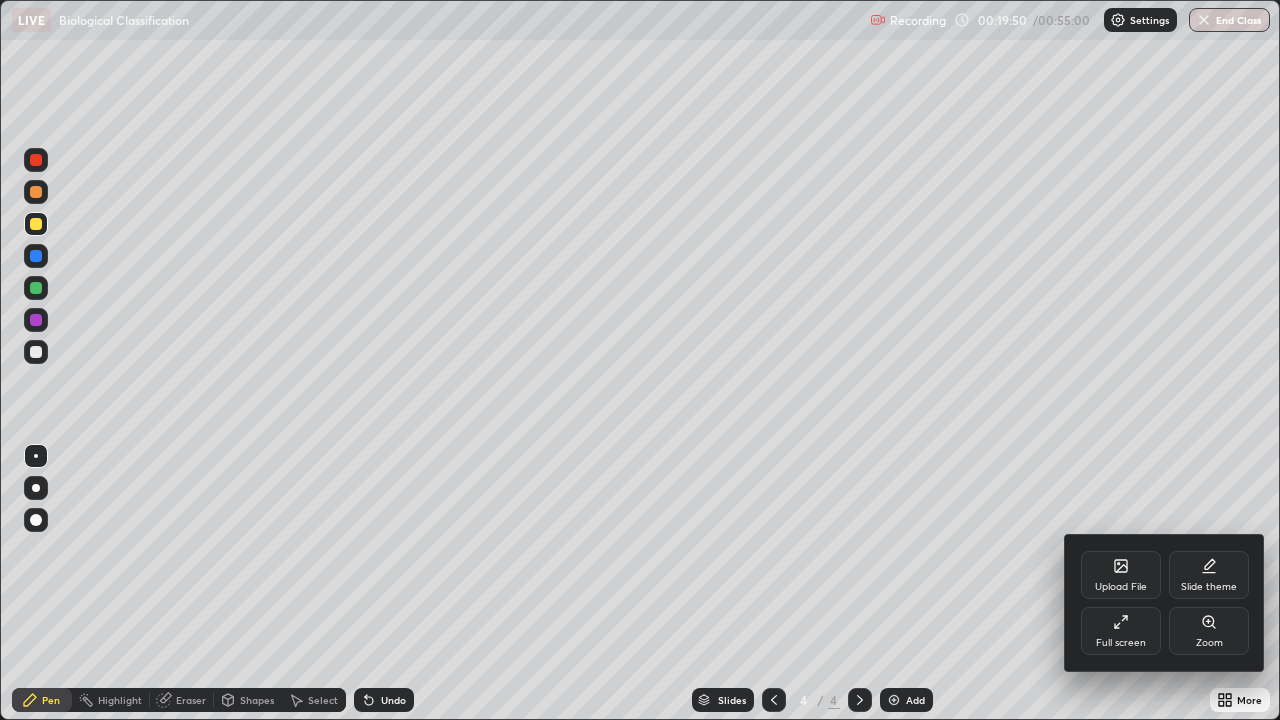 click at bounding box center [640, 360] 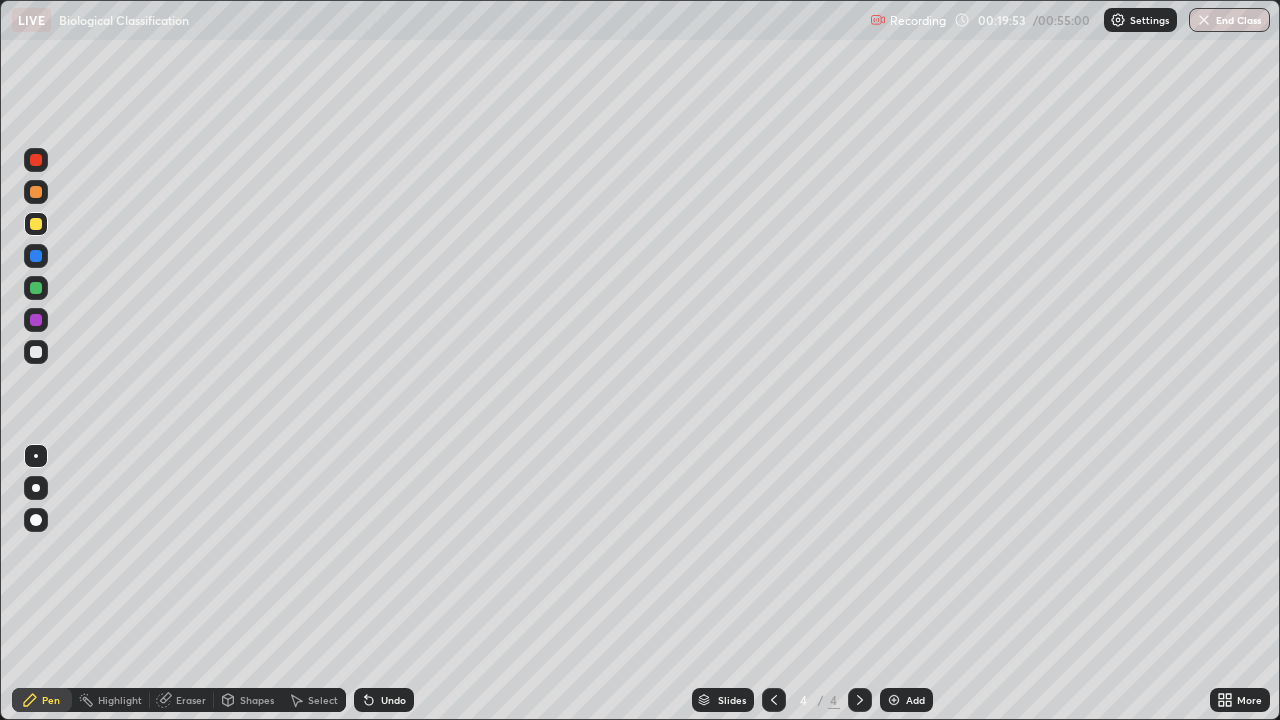 click at bounding box center (894, 700) 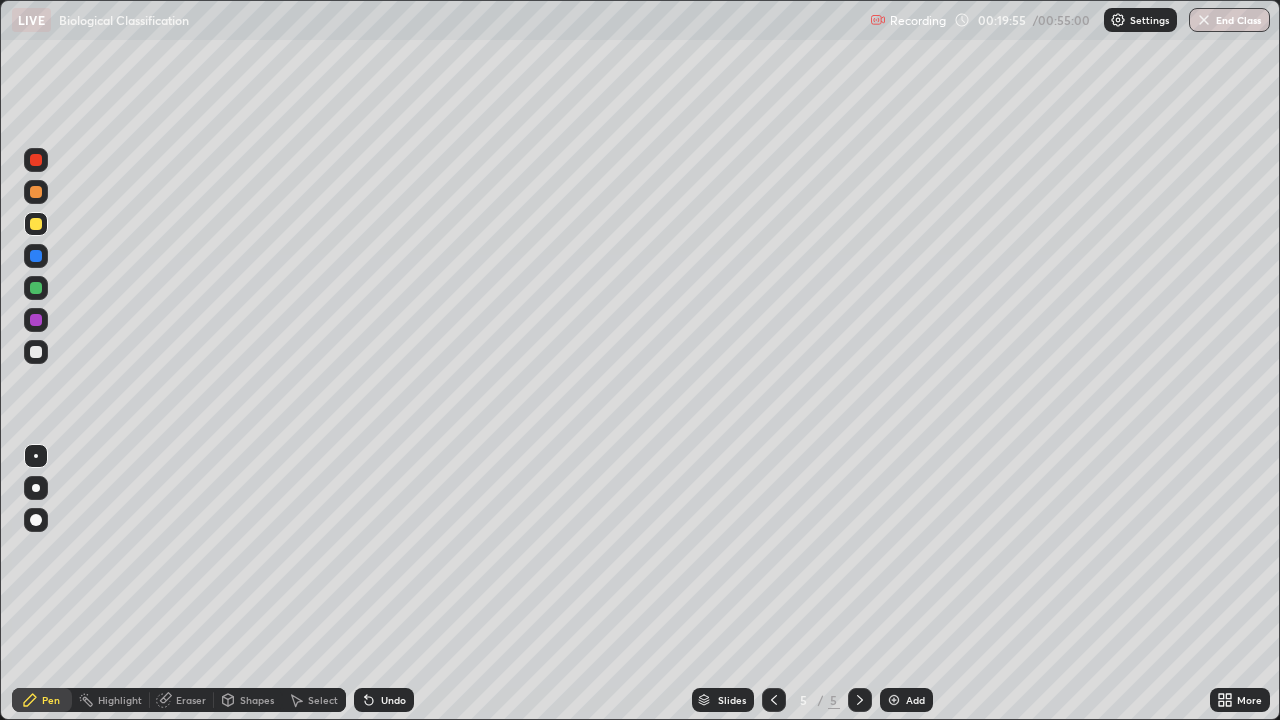 click at bounding box center (36, 224) 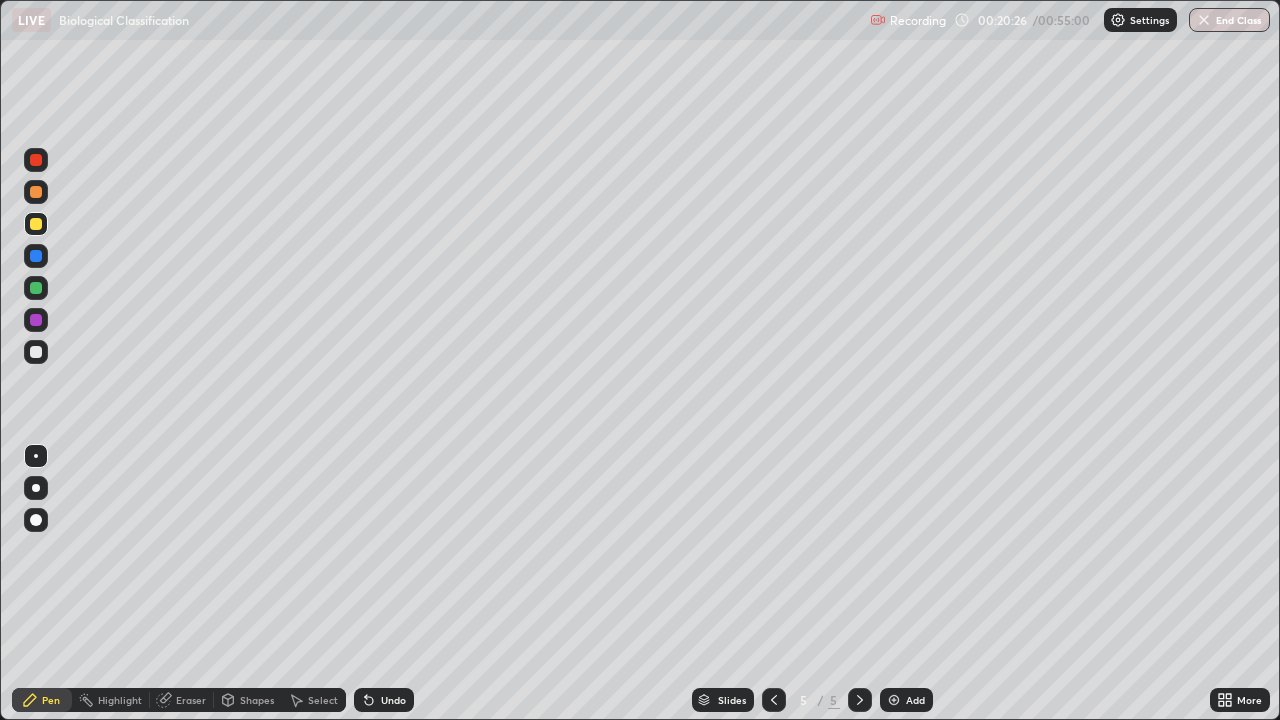 click at bounding box center (36, 352) 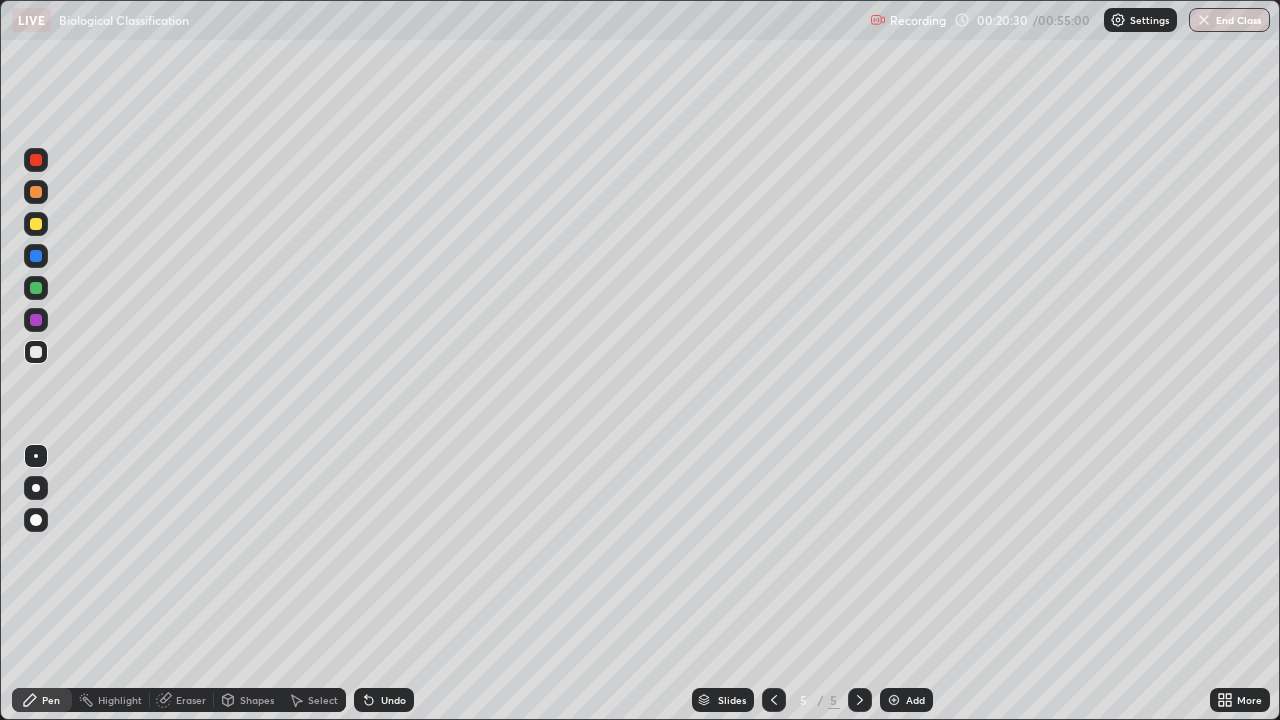 click at bounding box center (36, 352) 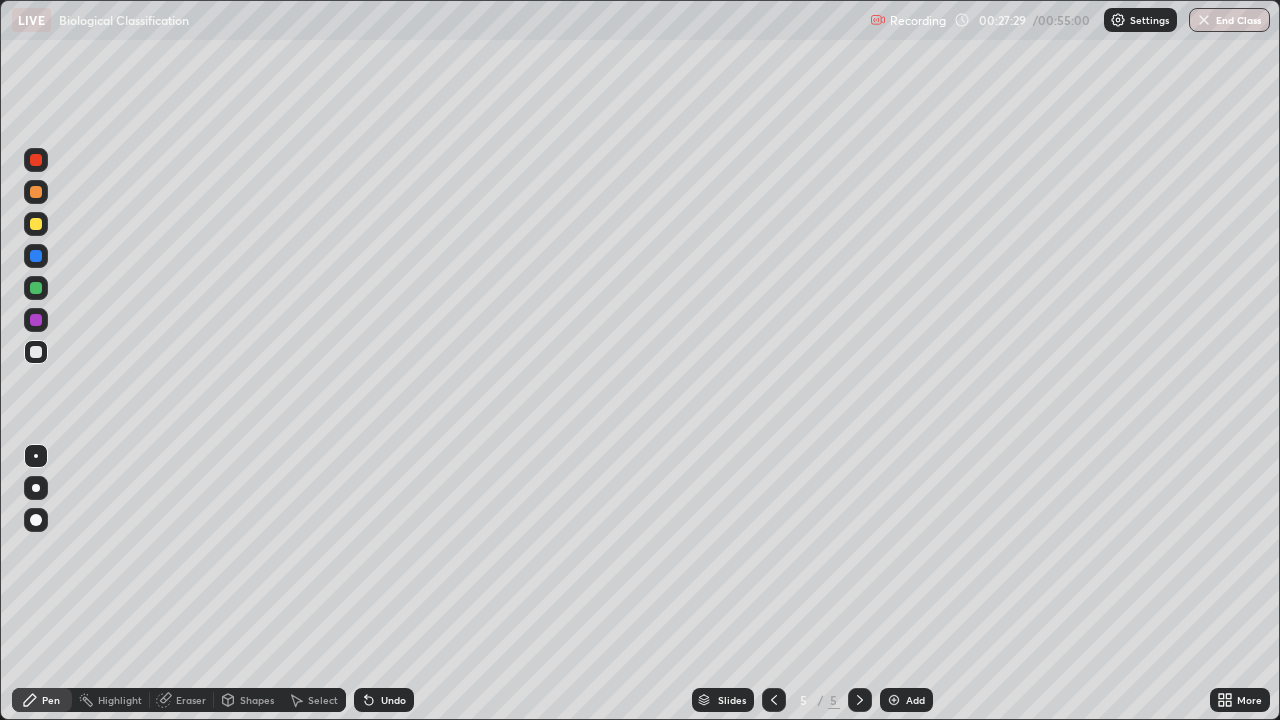 click on "More" at bounding box center [1240, 700] 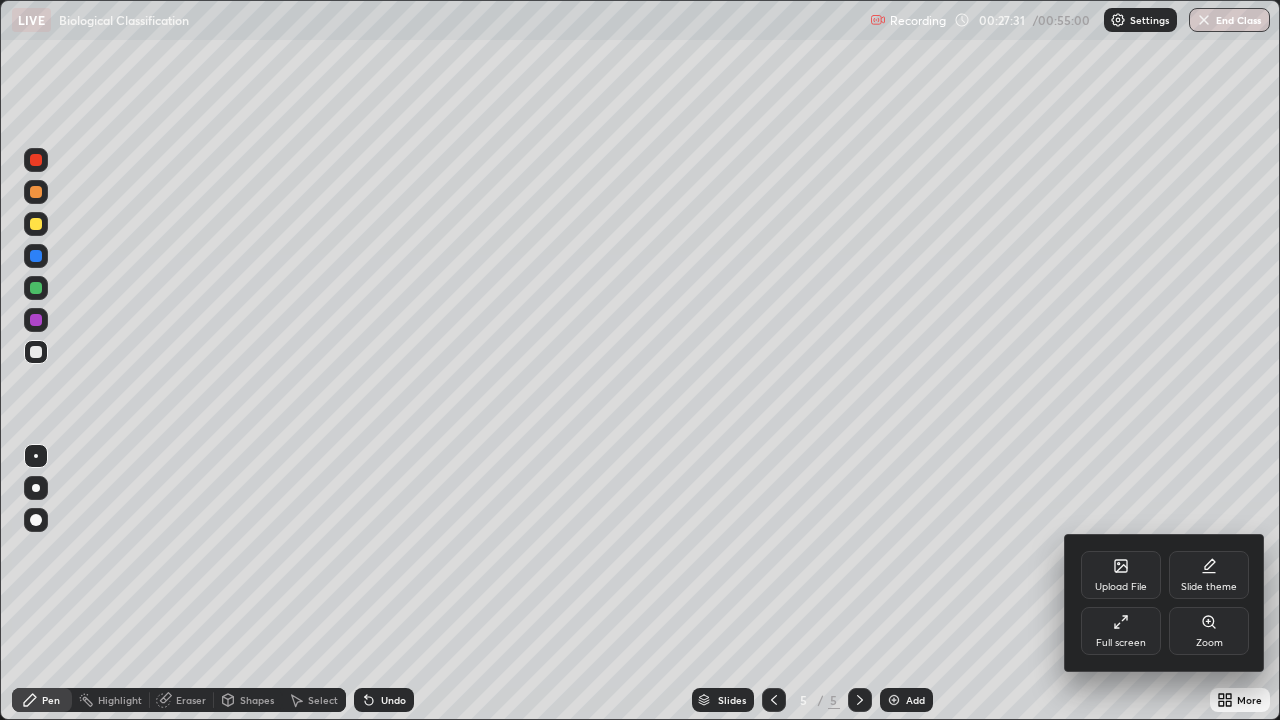 click on "Full screen" at bounding box center (1121, 631) 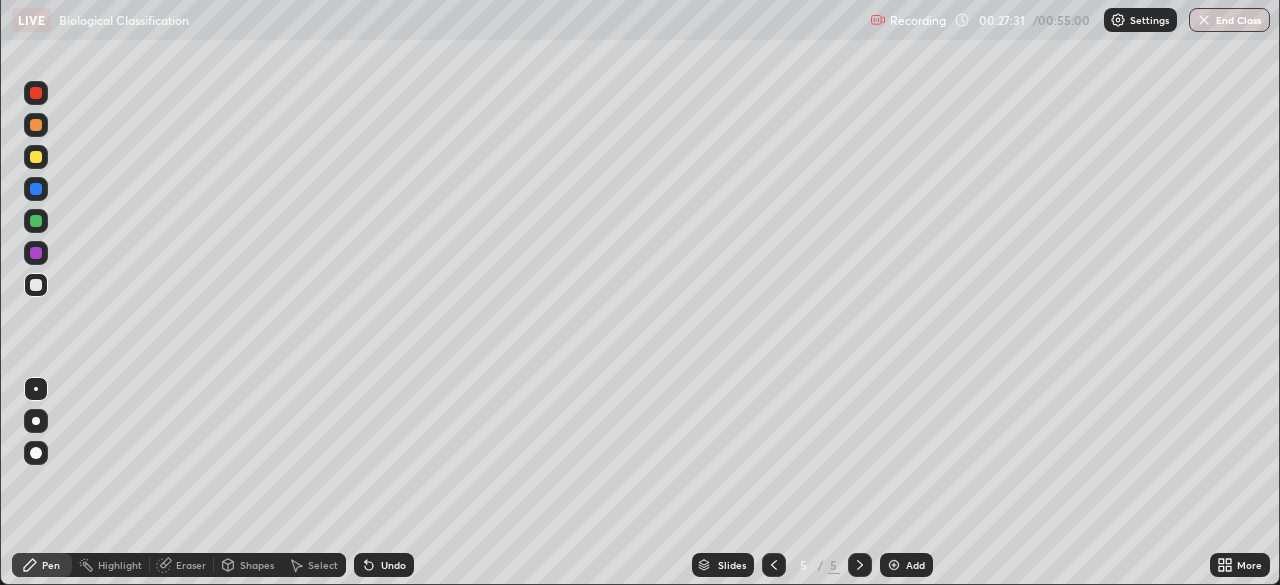 scroll, scrollTop: 585, scrollLeft: 1280, axis: both 